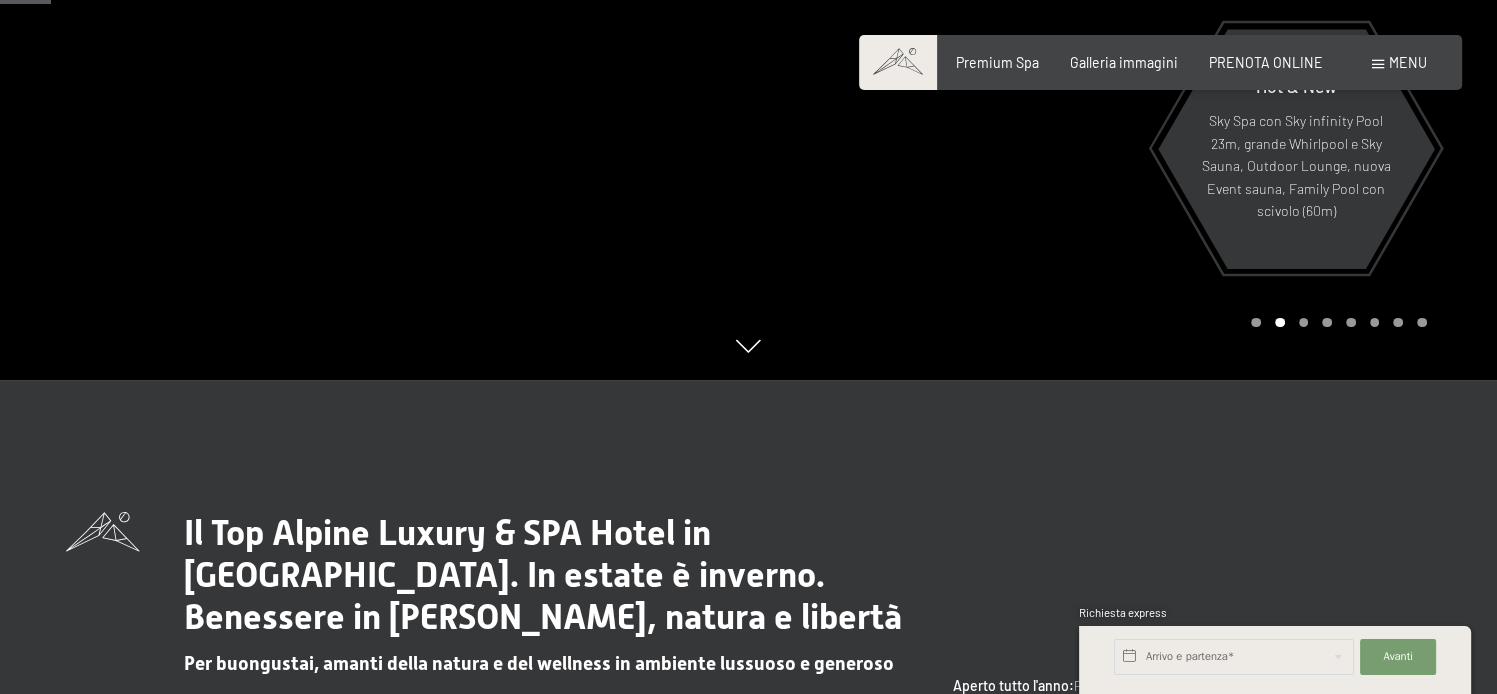 scroll, scrollTop: 314, scrollLeft: 0, axis: vertical 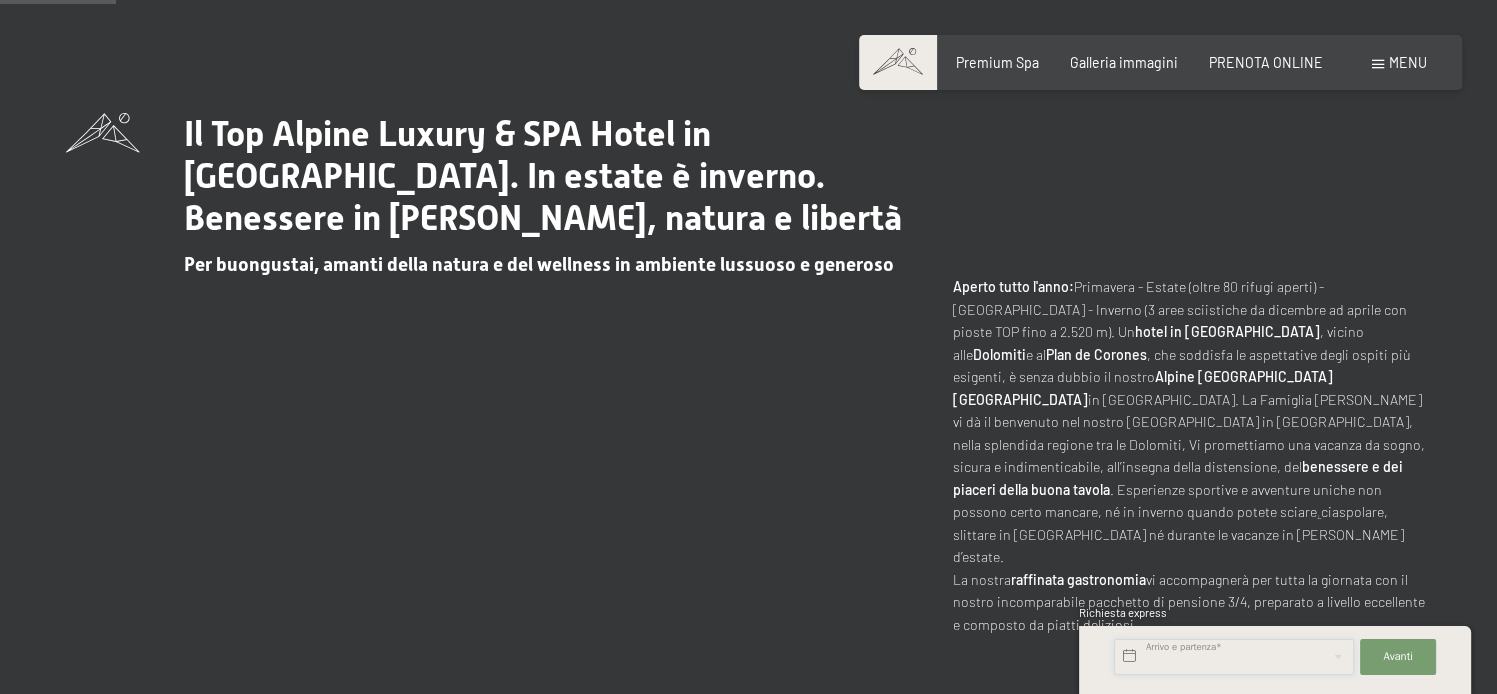click at bounding box center (1234, 657) 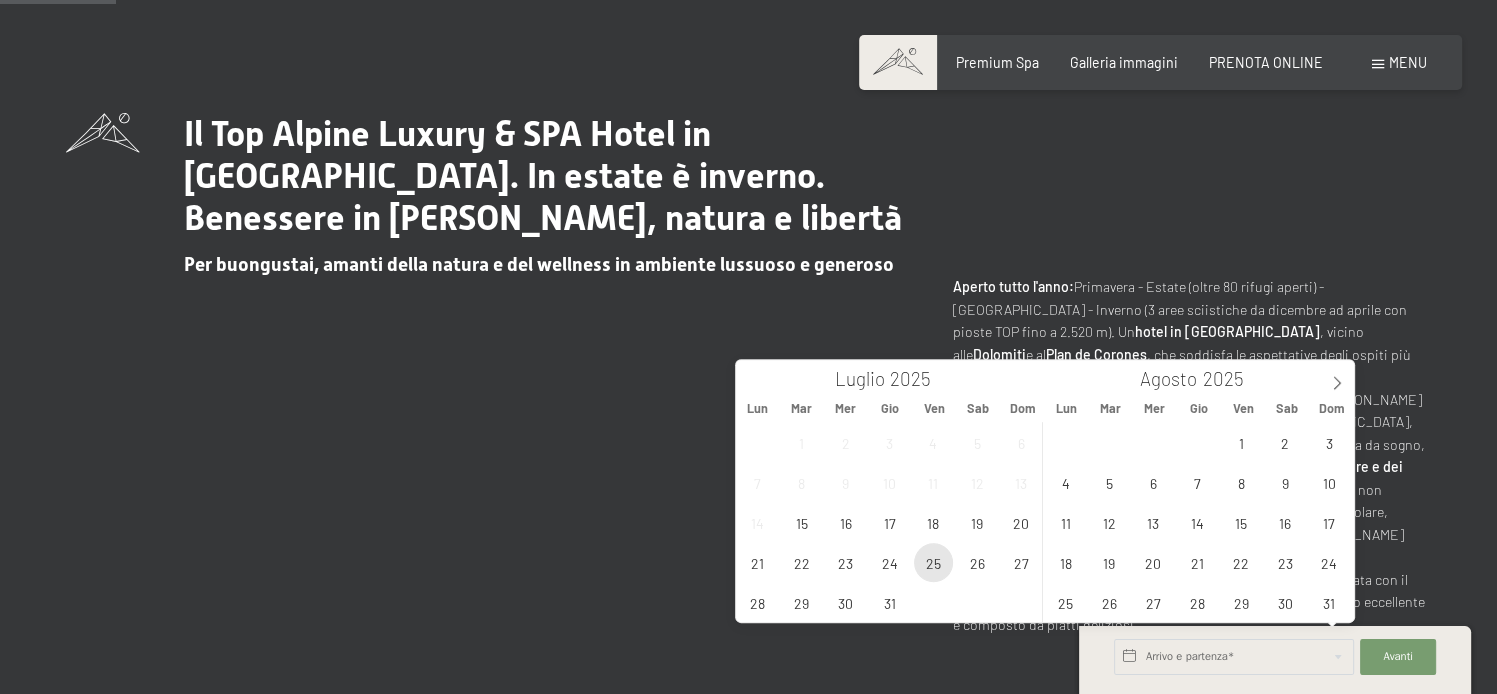 click on "25" at bounding box center (933, 562) 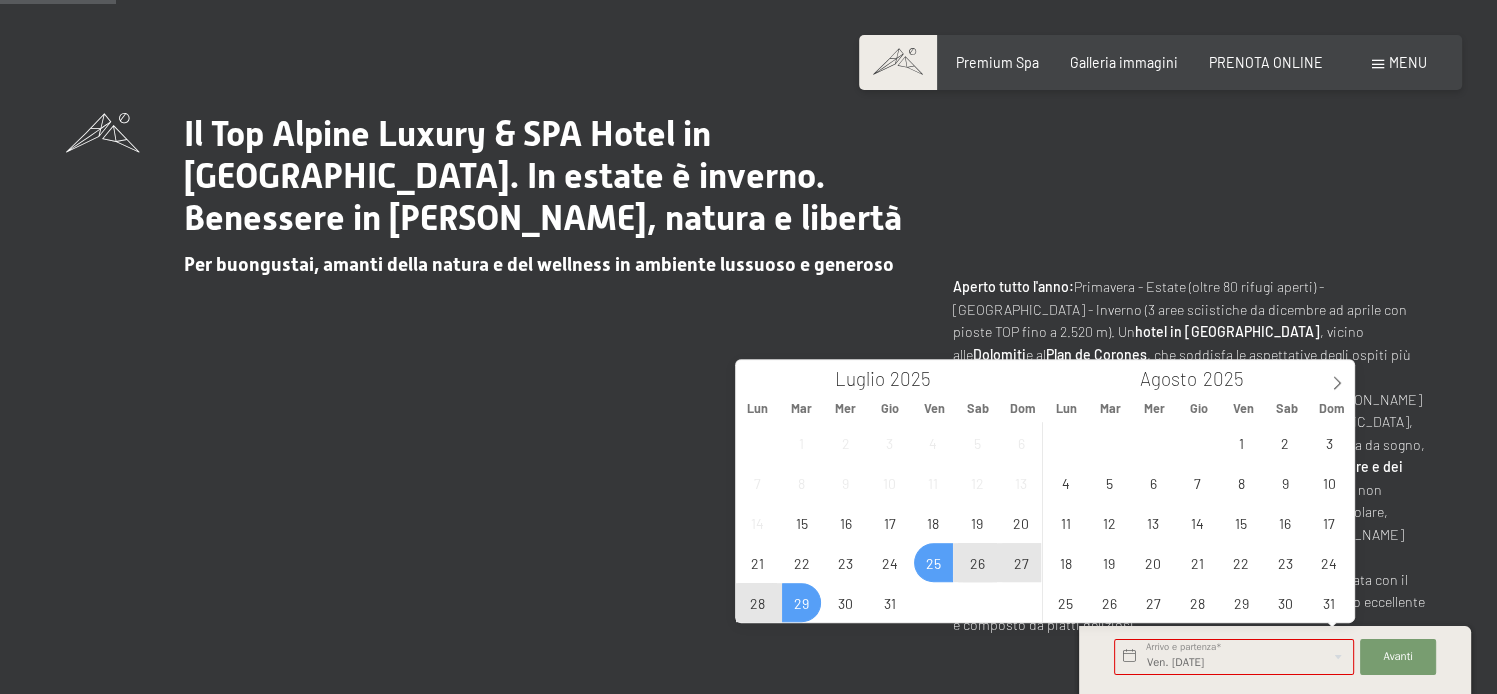 click on "29" at bounding box center (801, 602) 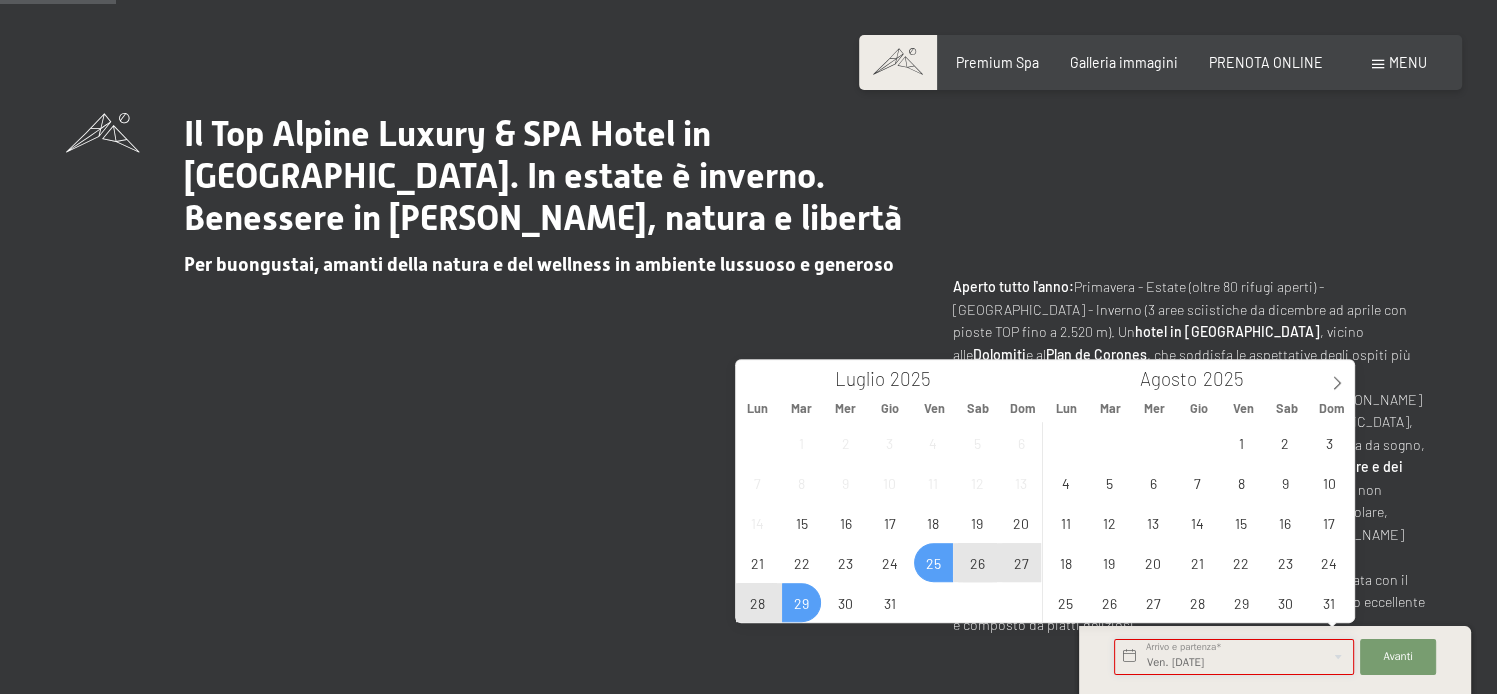 type on "Ven. 25/07/2025 - Mar. 29/07/2025" 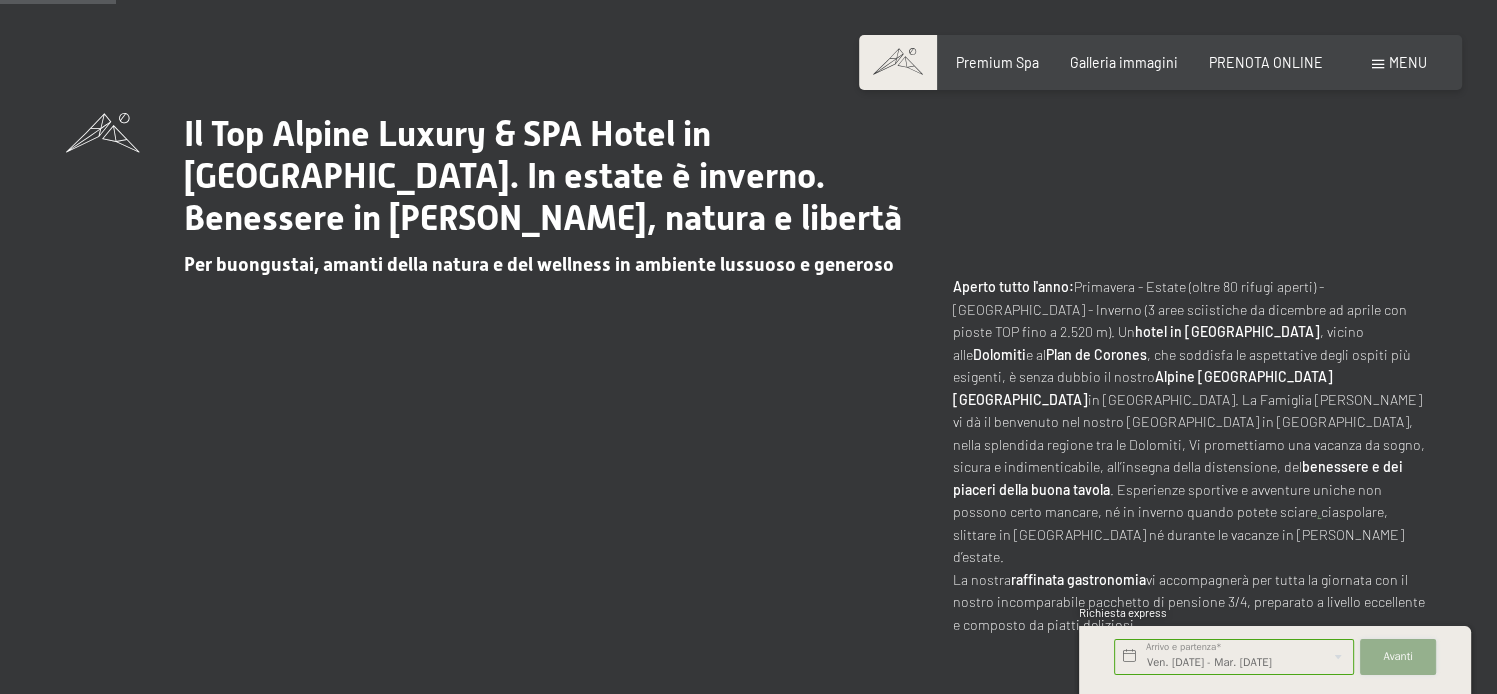 click on "Avanti Nascondere i campi dell'indirizzo" at bounding box center (1398, 657) 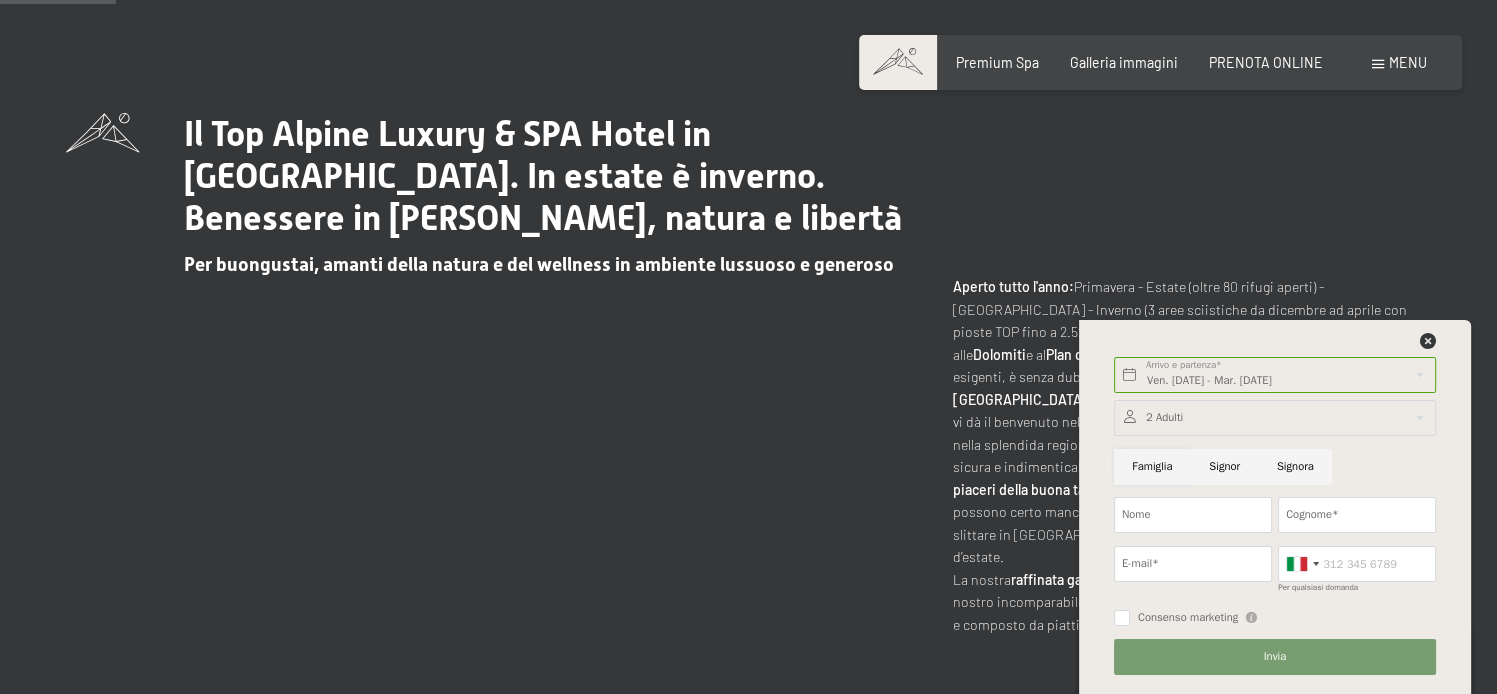 click on "Famiglia" at bounding box center [1152, 467] 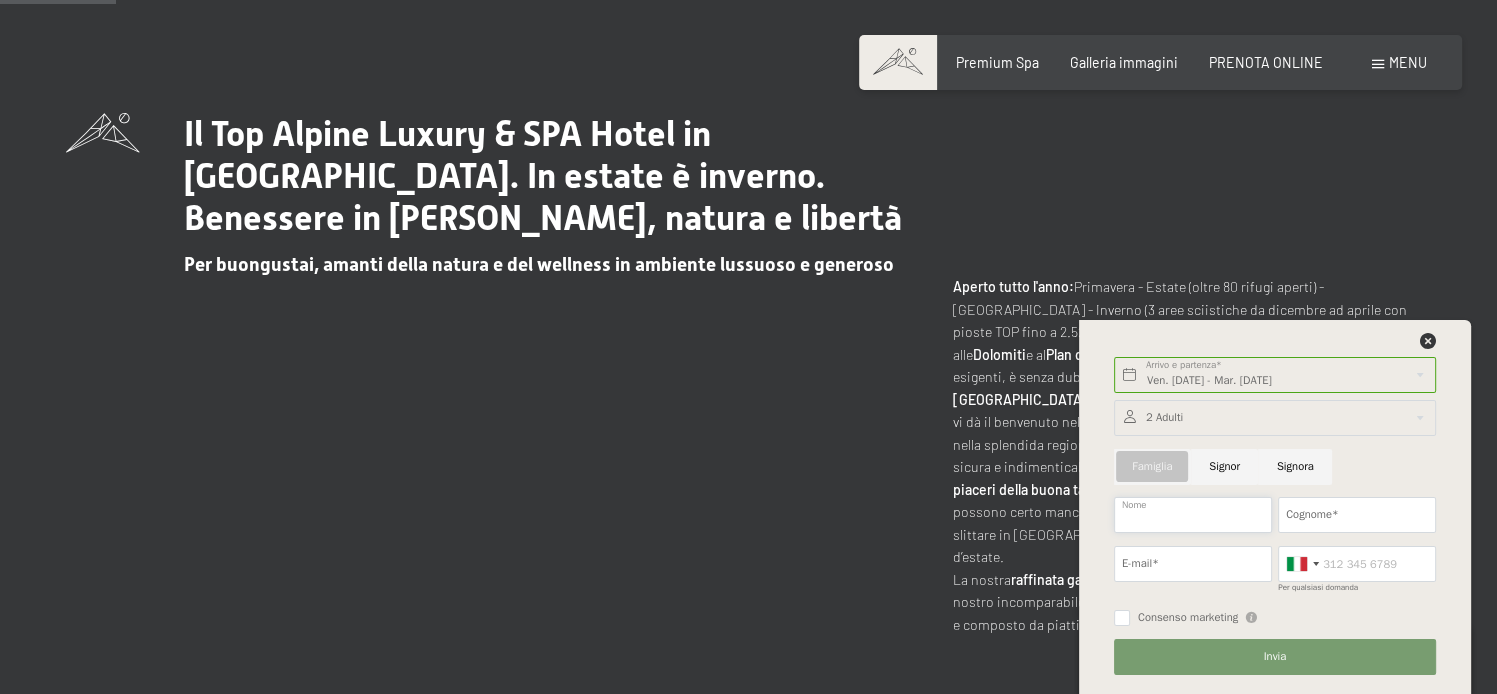 click on "Nome" at bounding box center (1193, 515) 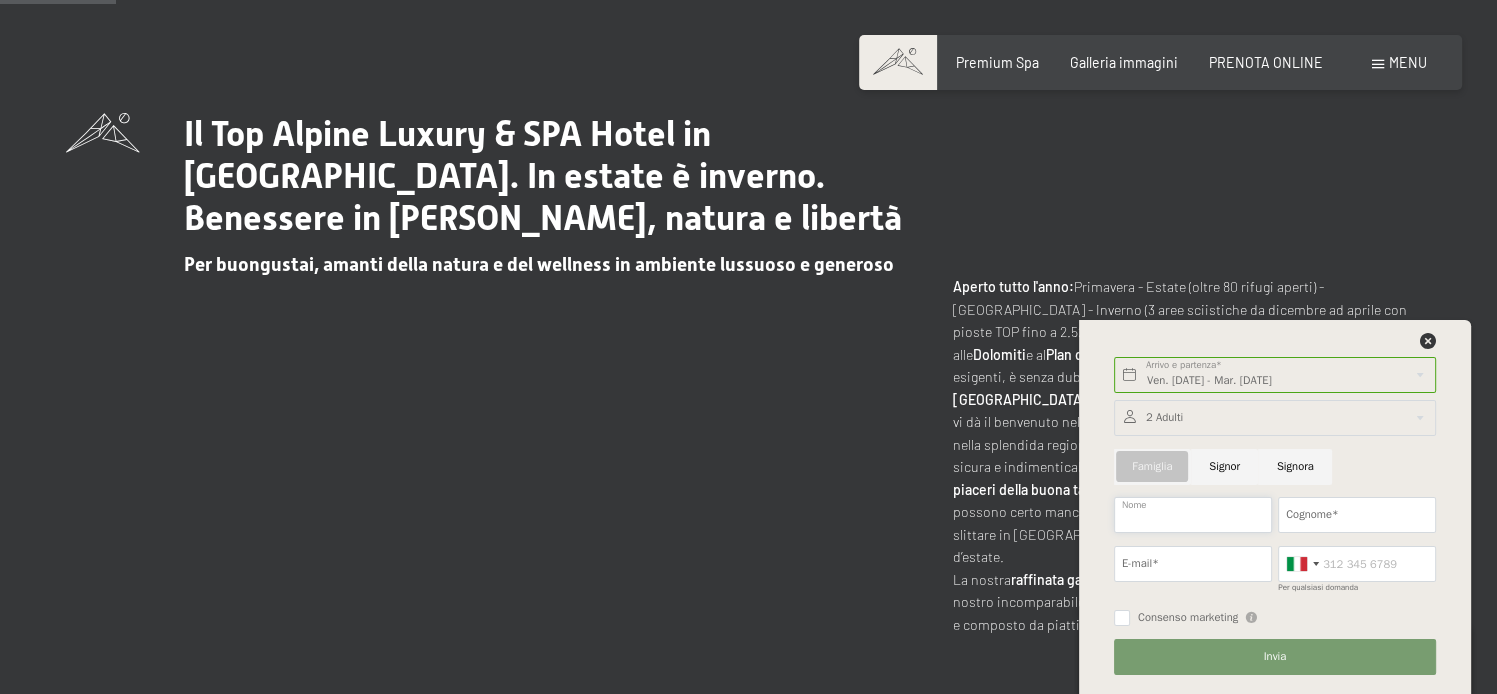 type on "danovan" 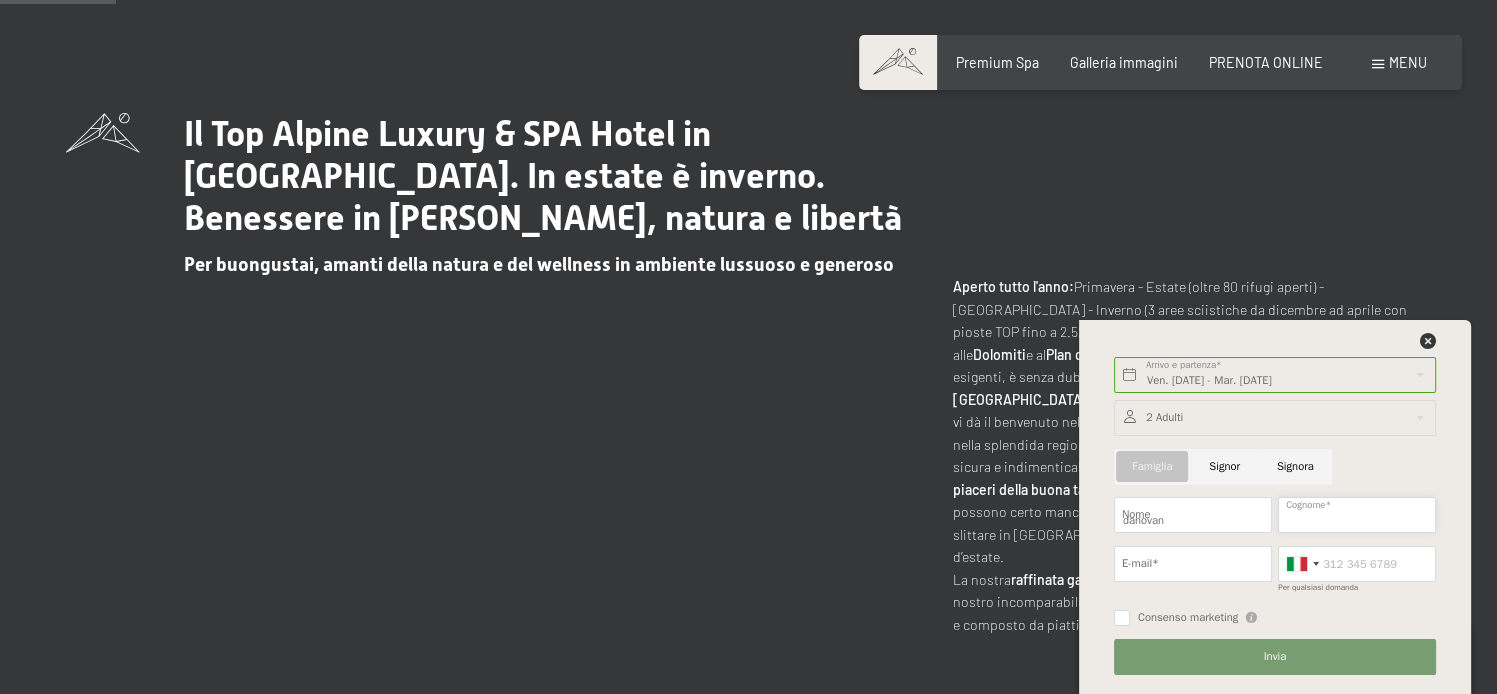 type on "carminati" 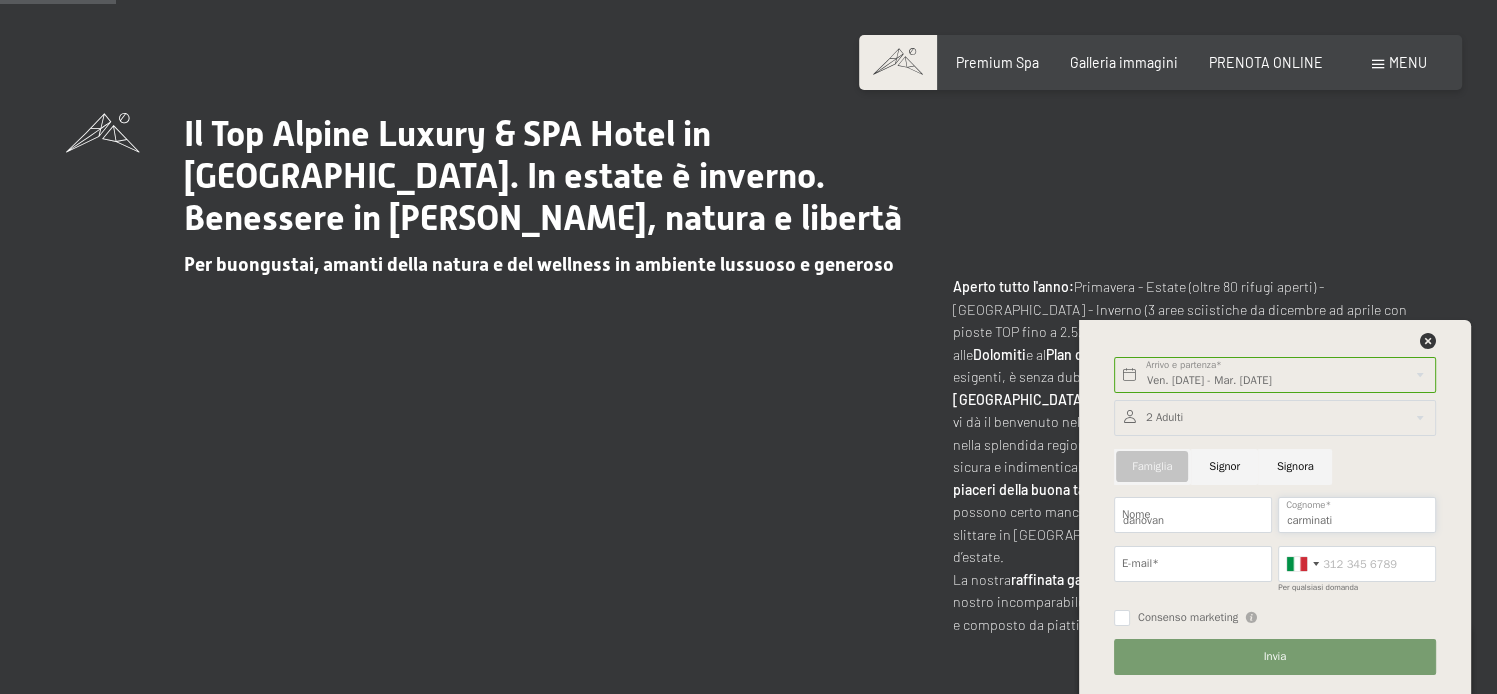type on "giovigiova74@hotmail.com" 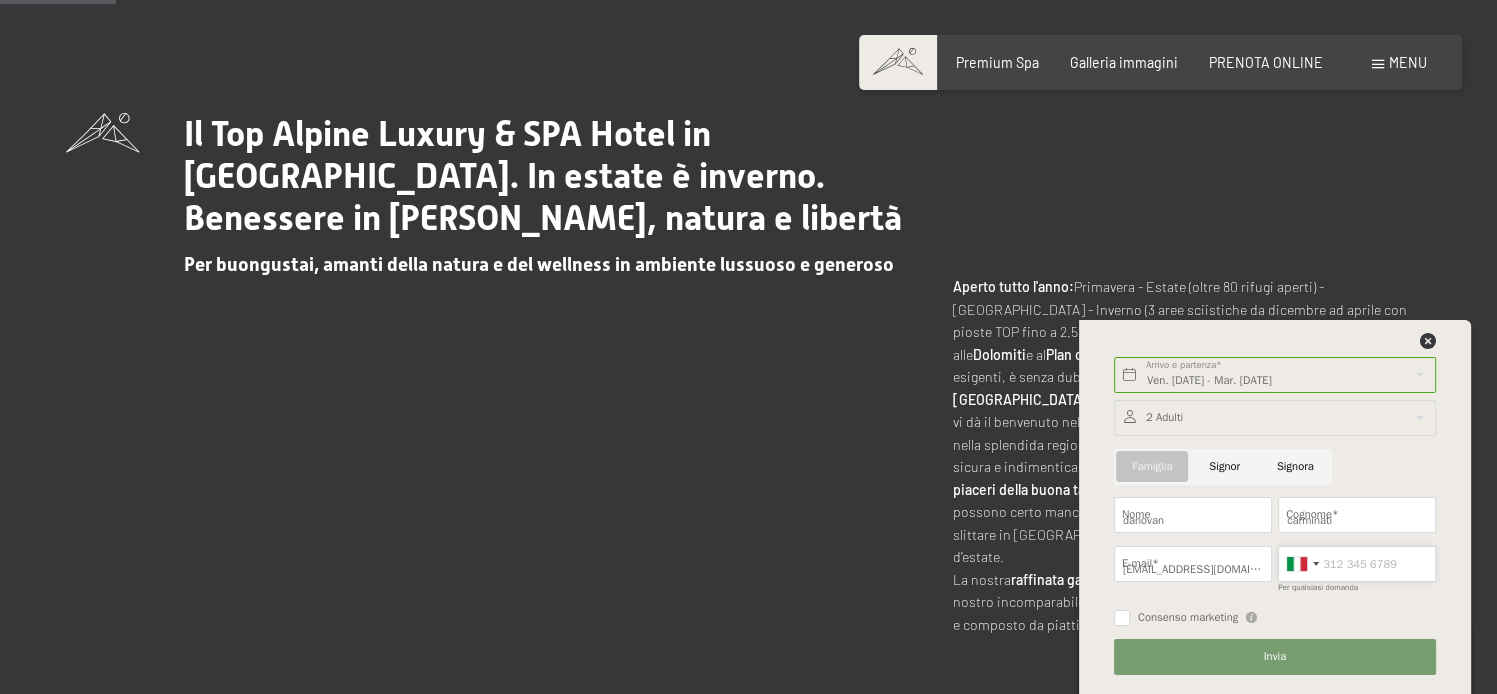 type on "3482807211" 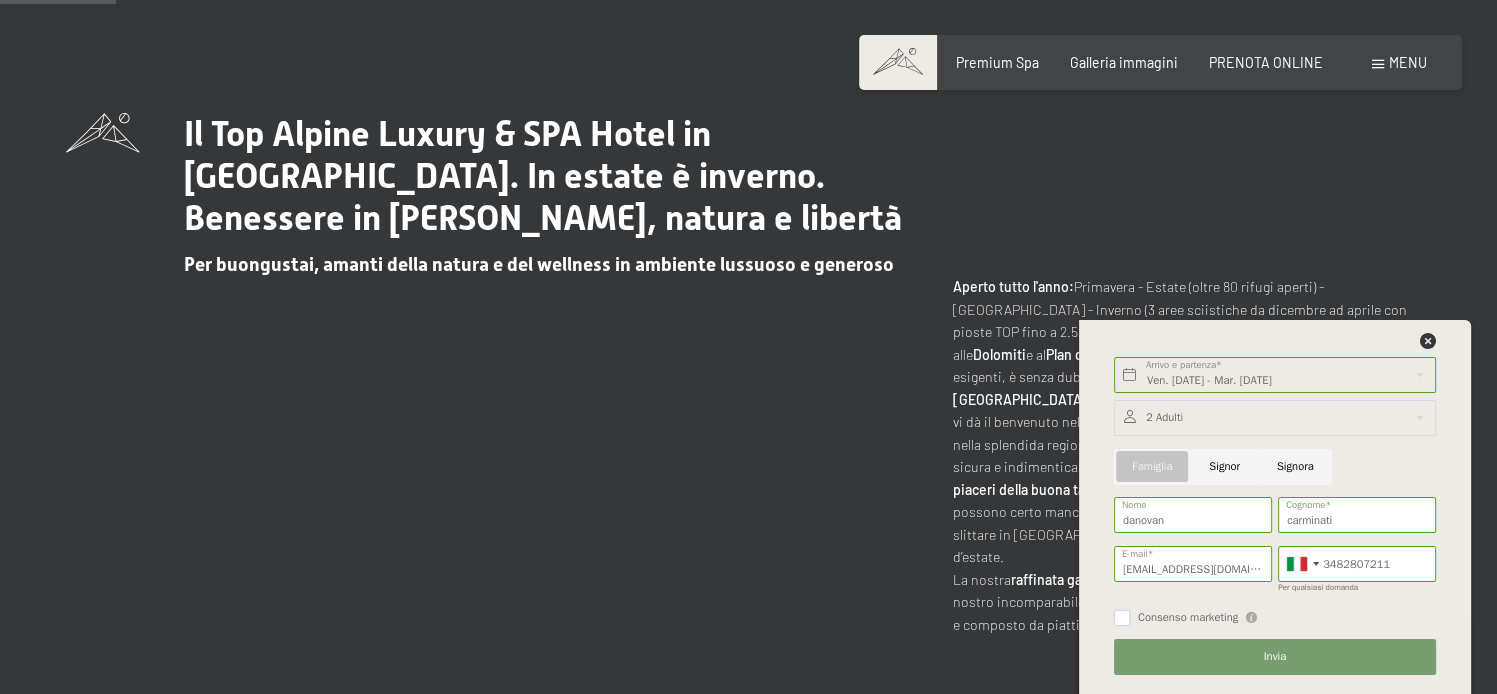 click on "Consenso marketing" at bounding box center (1122, 618) 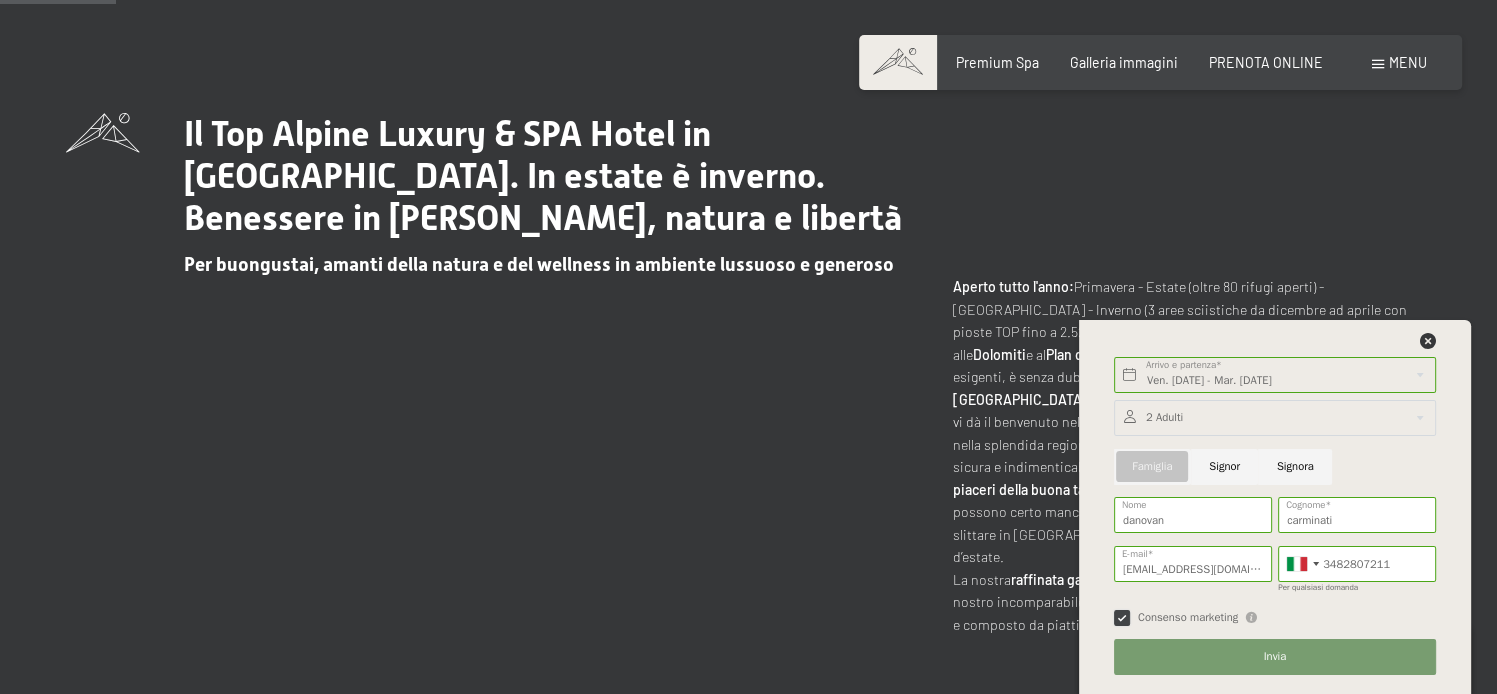 checkbox on "true" 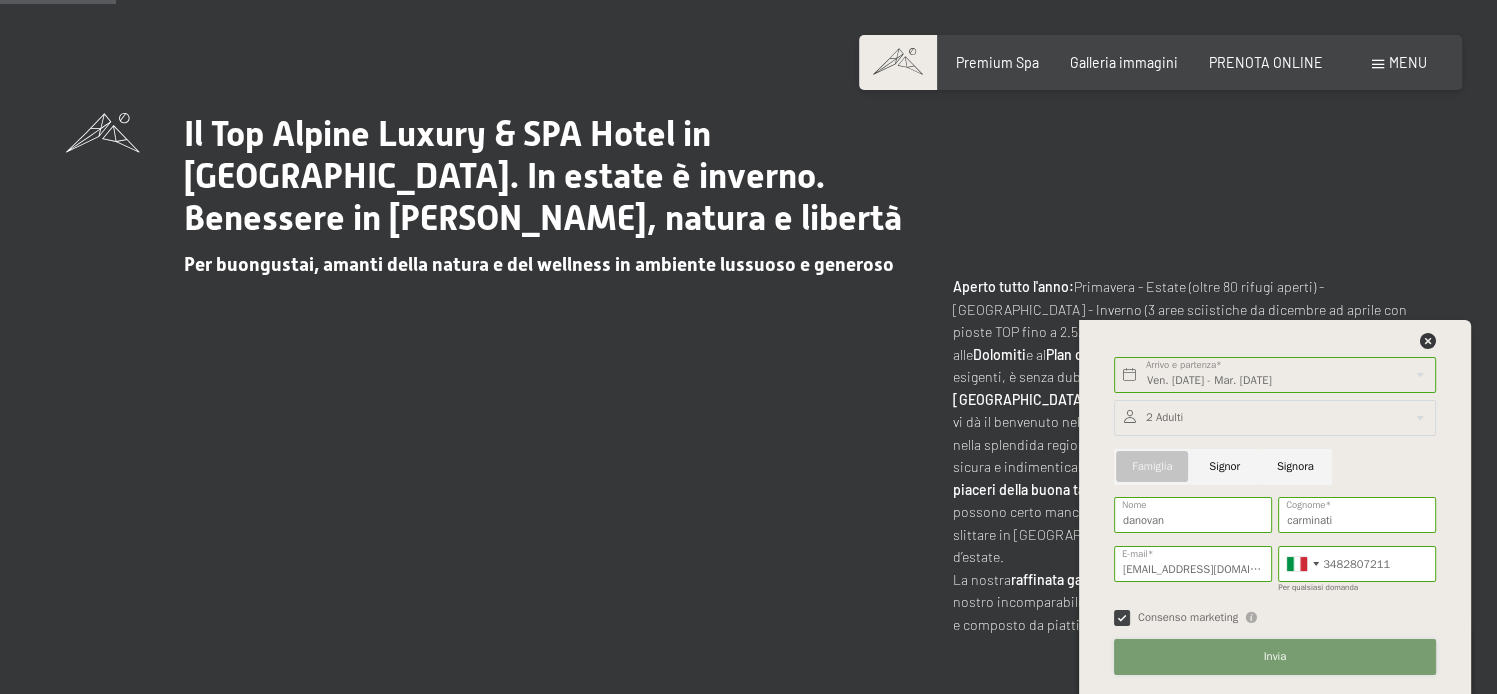 click on "Invia" at bounding box center (1275, 657) 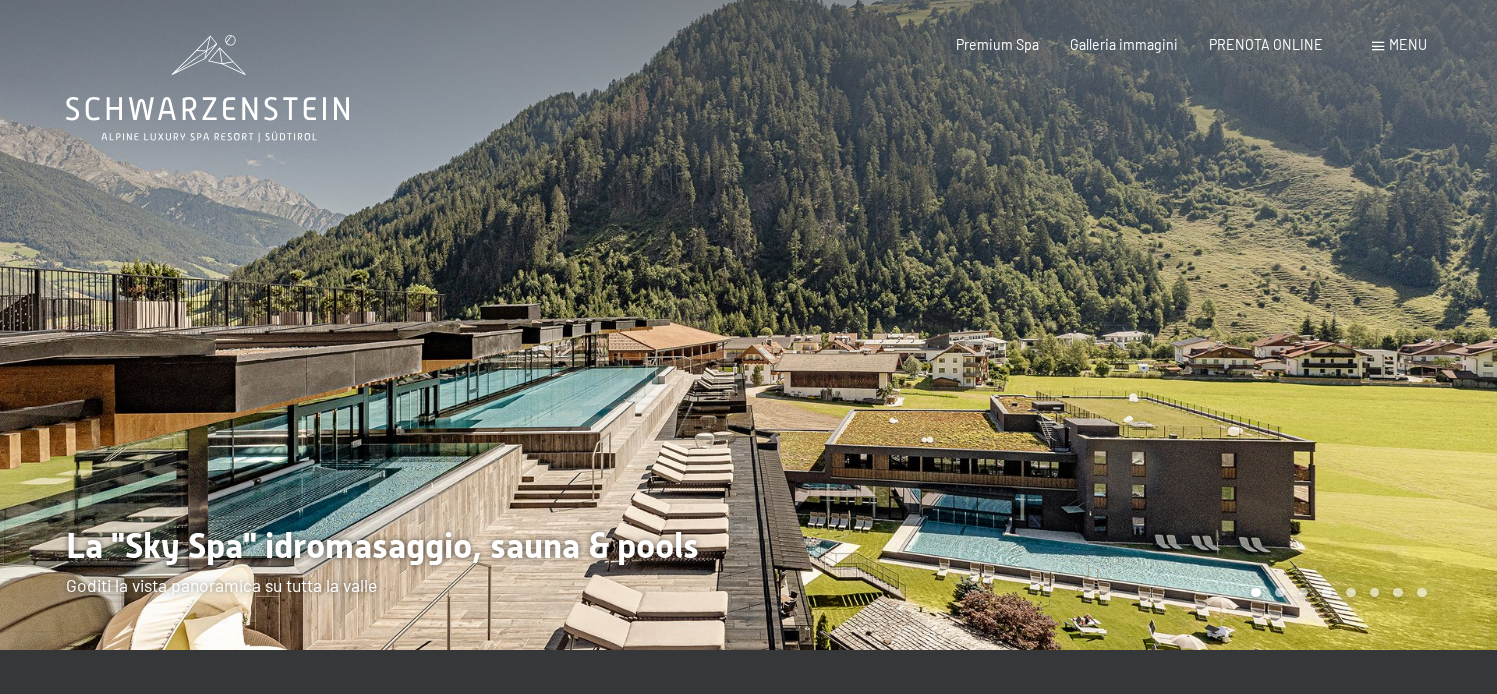 scroll, scrollTop: 0, scrollLeft: 0, axis: both 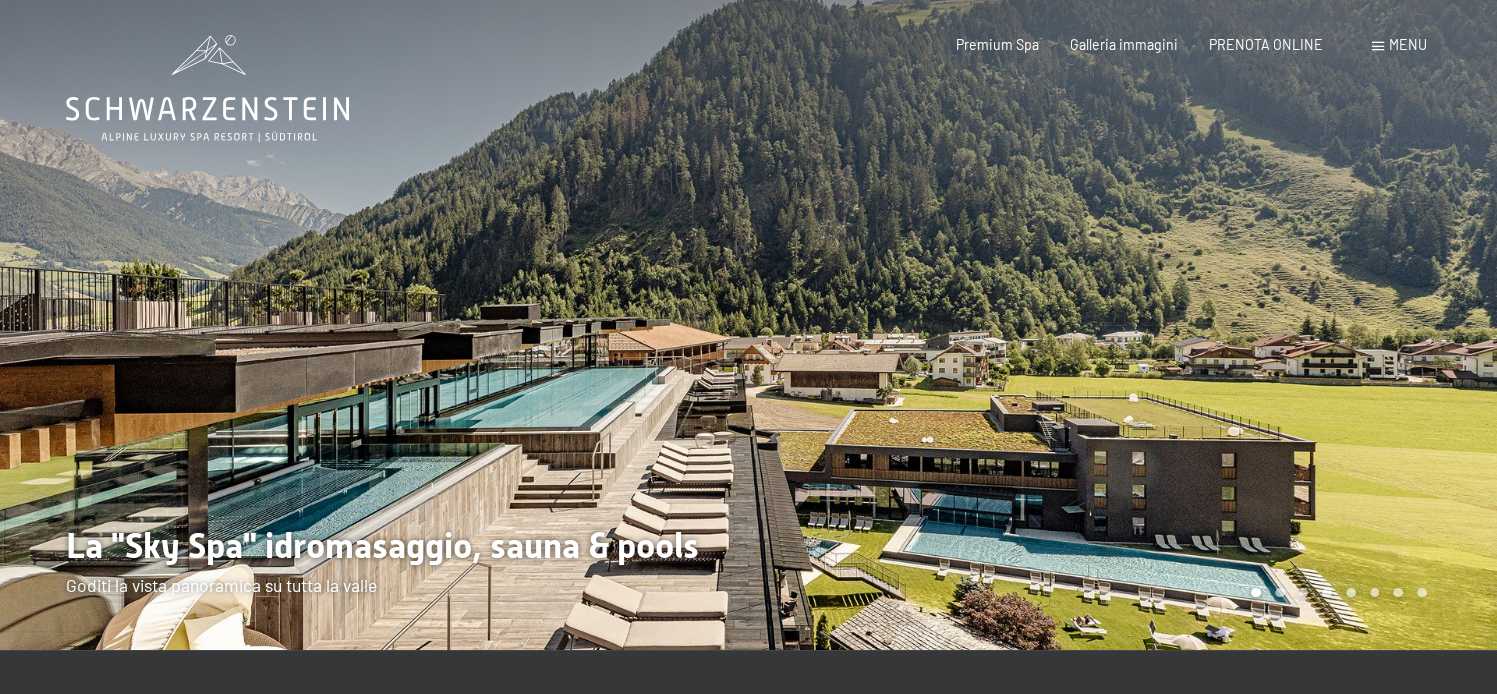 click at bounding box center [1123, 325] 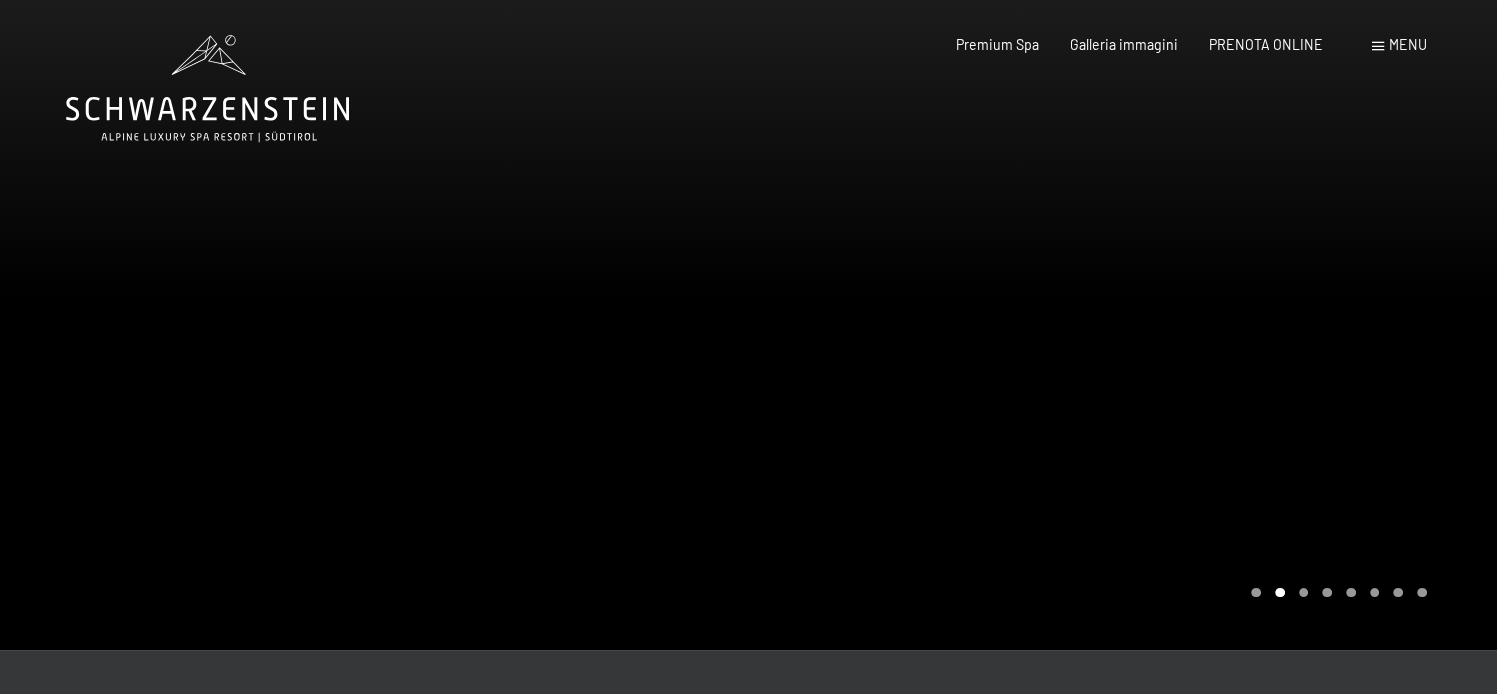 click at bounding box center [1123, 325] 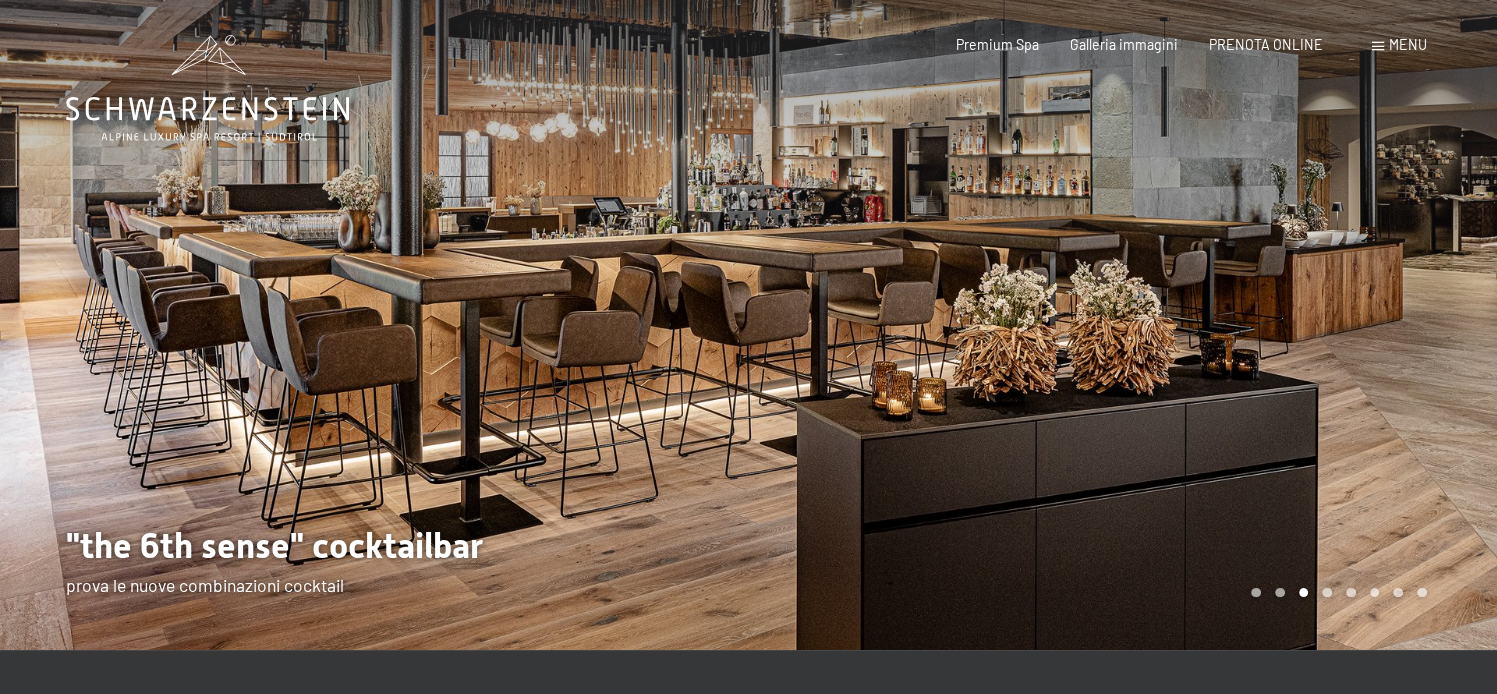 click at bounding box center [1123, 325] 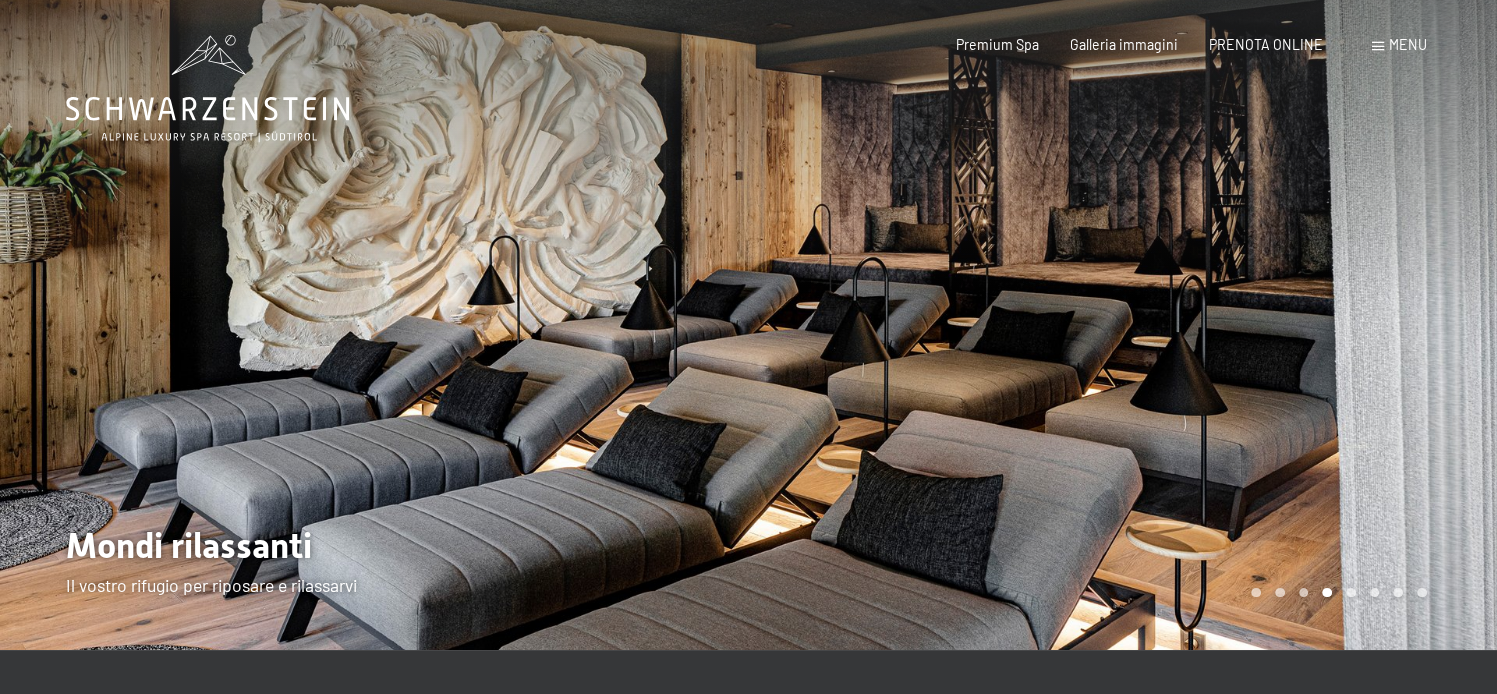 click at bounding box center [1123, 325] 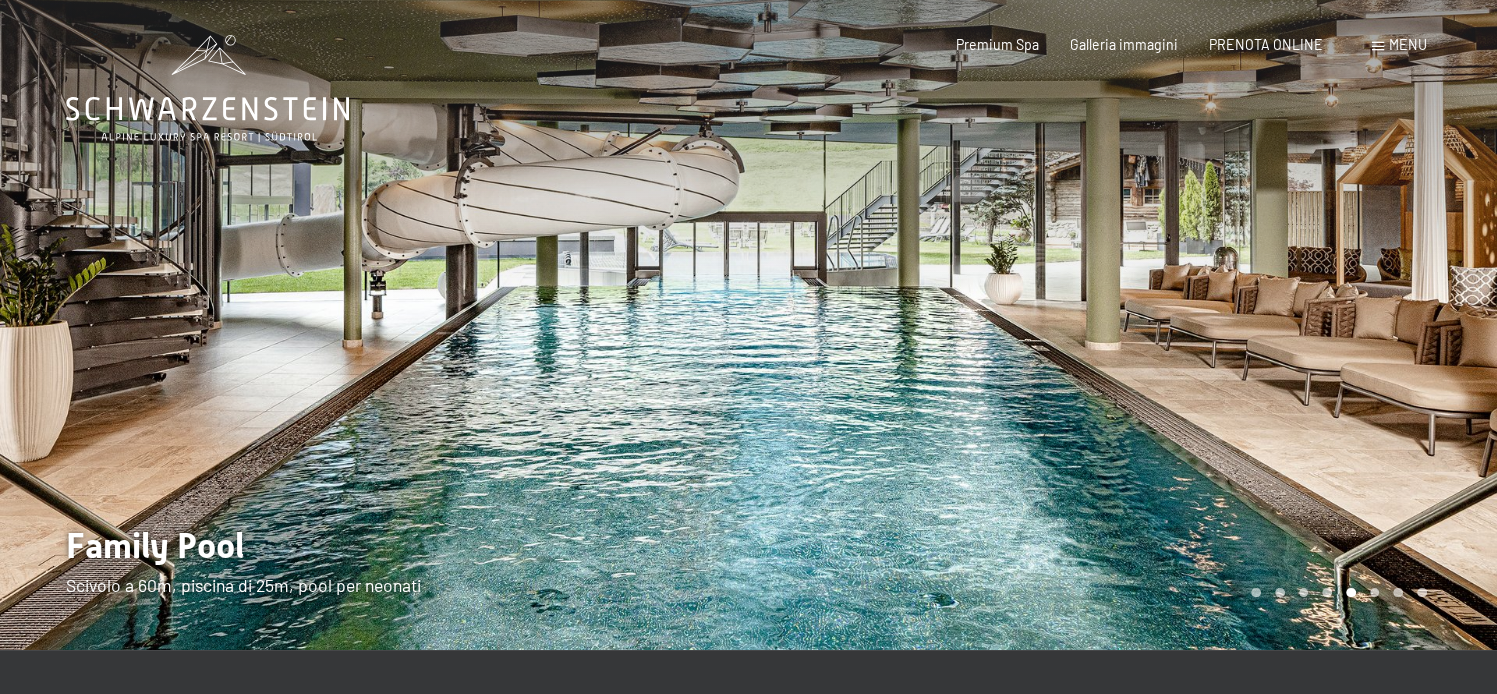 click at bounding box center [1123, 325] 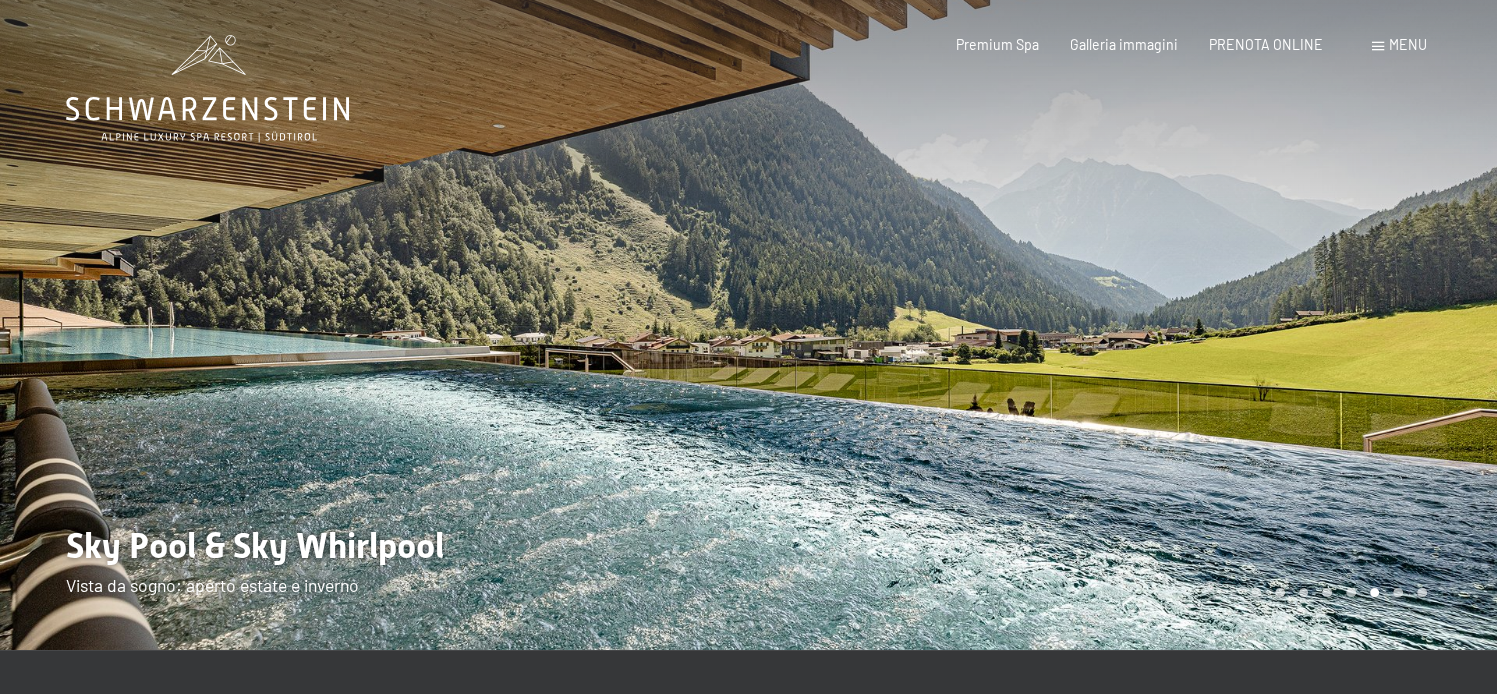 click at bounding box center [1123, 325] 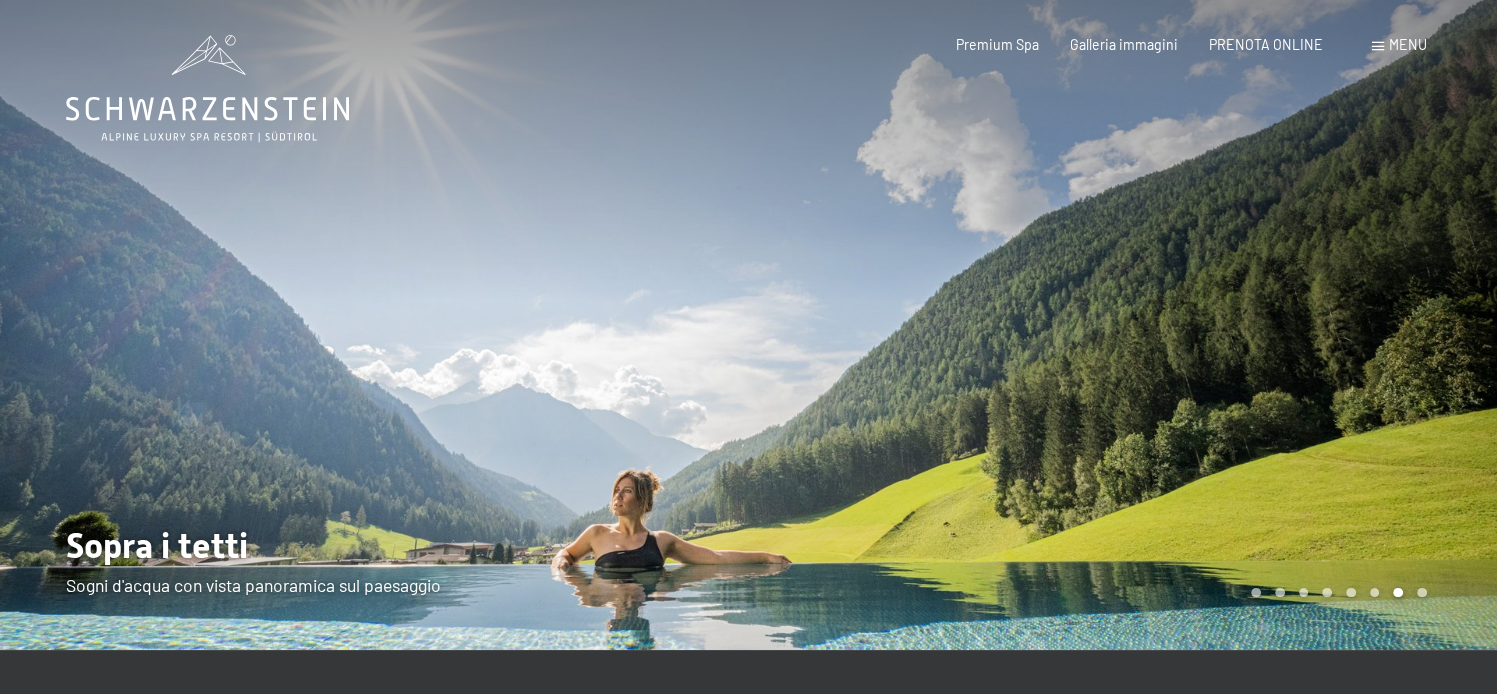 click at bounding box center (1123, 325) 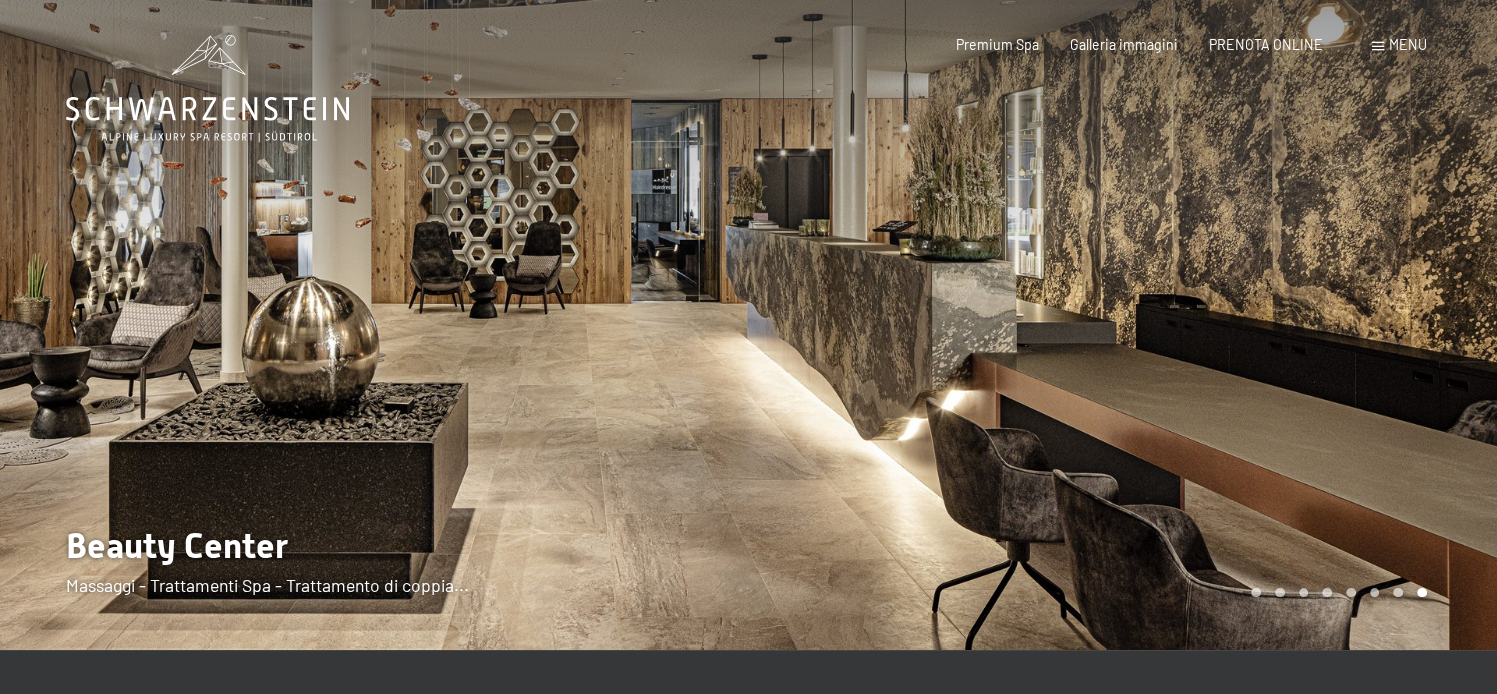 click at bounding box center (1123, 325) 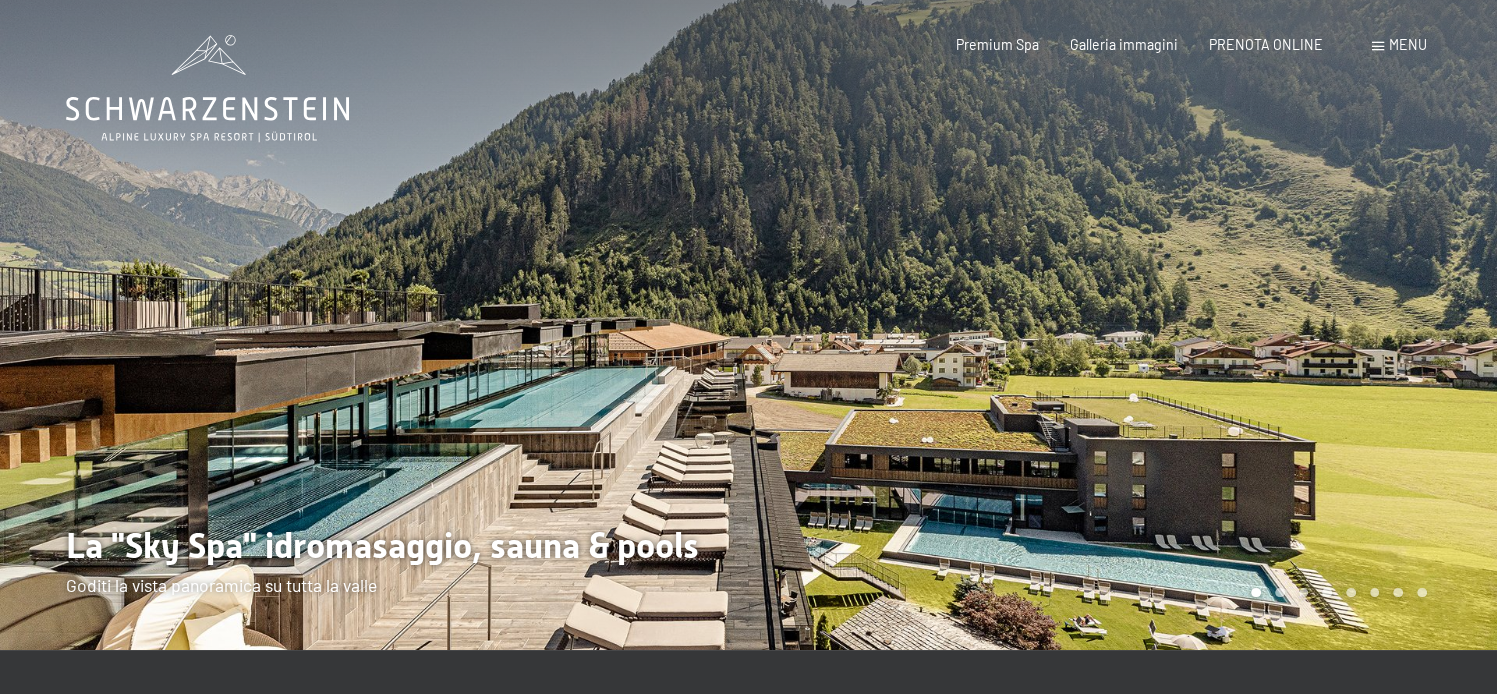 click at bounding box center [1123, 325] 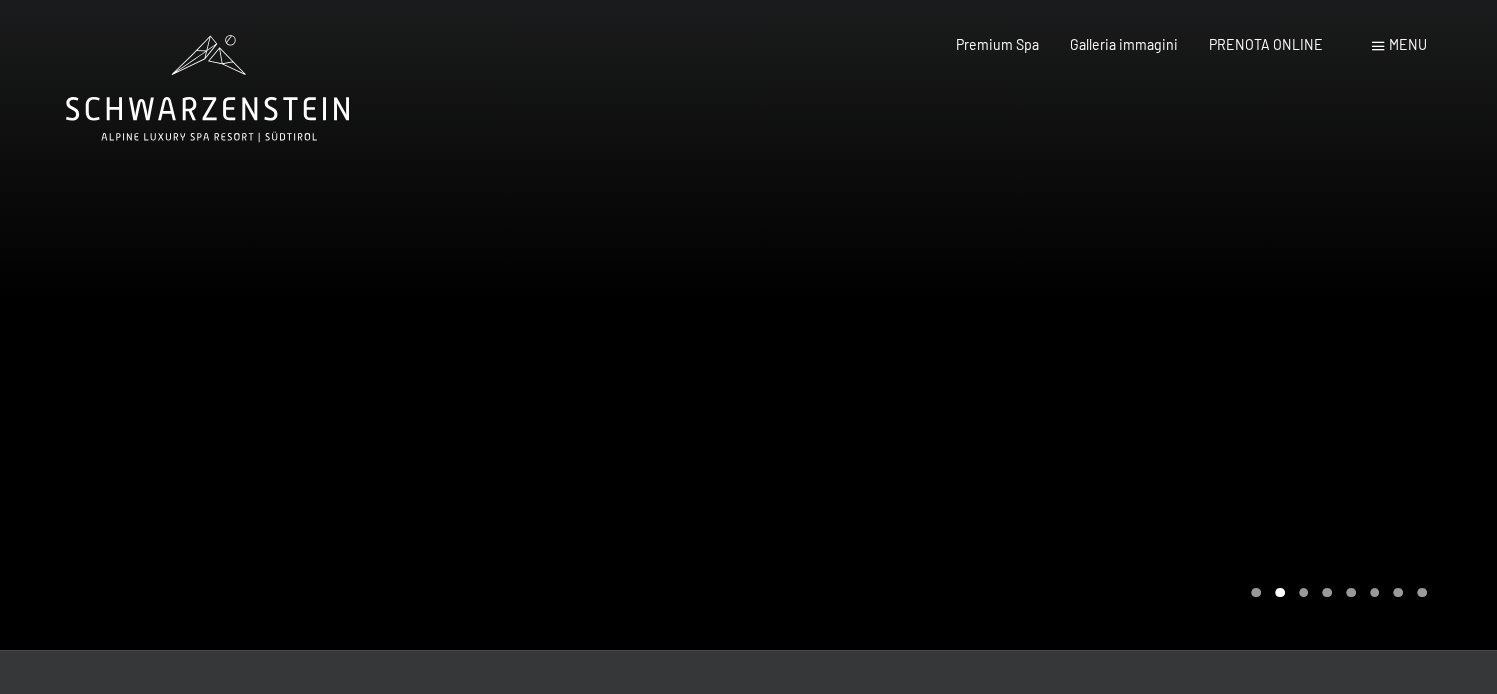 click at bounding box center (1123, 325) 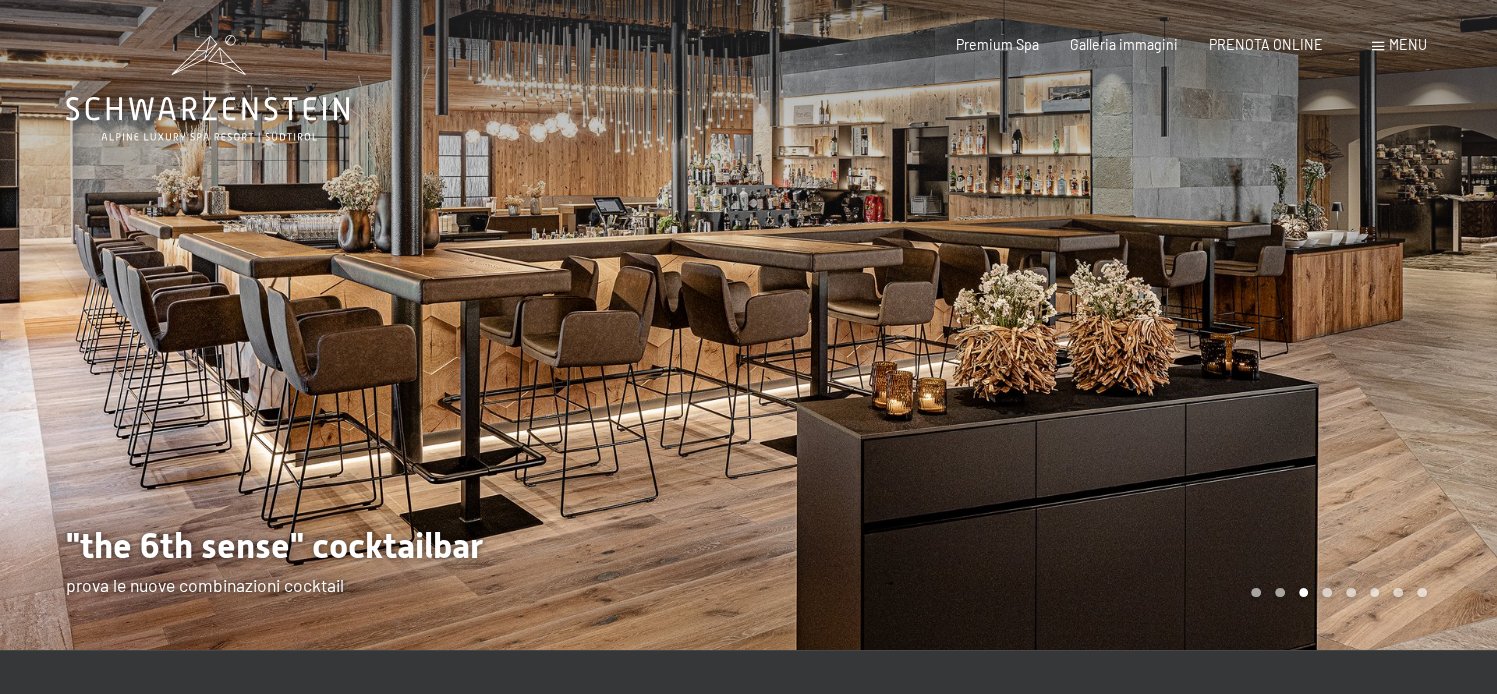 click at bounding box center [1123, 325] 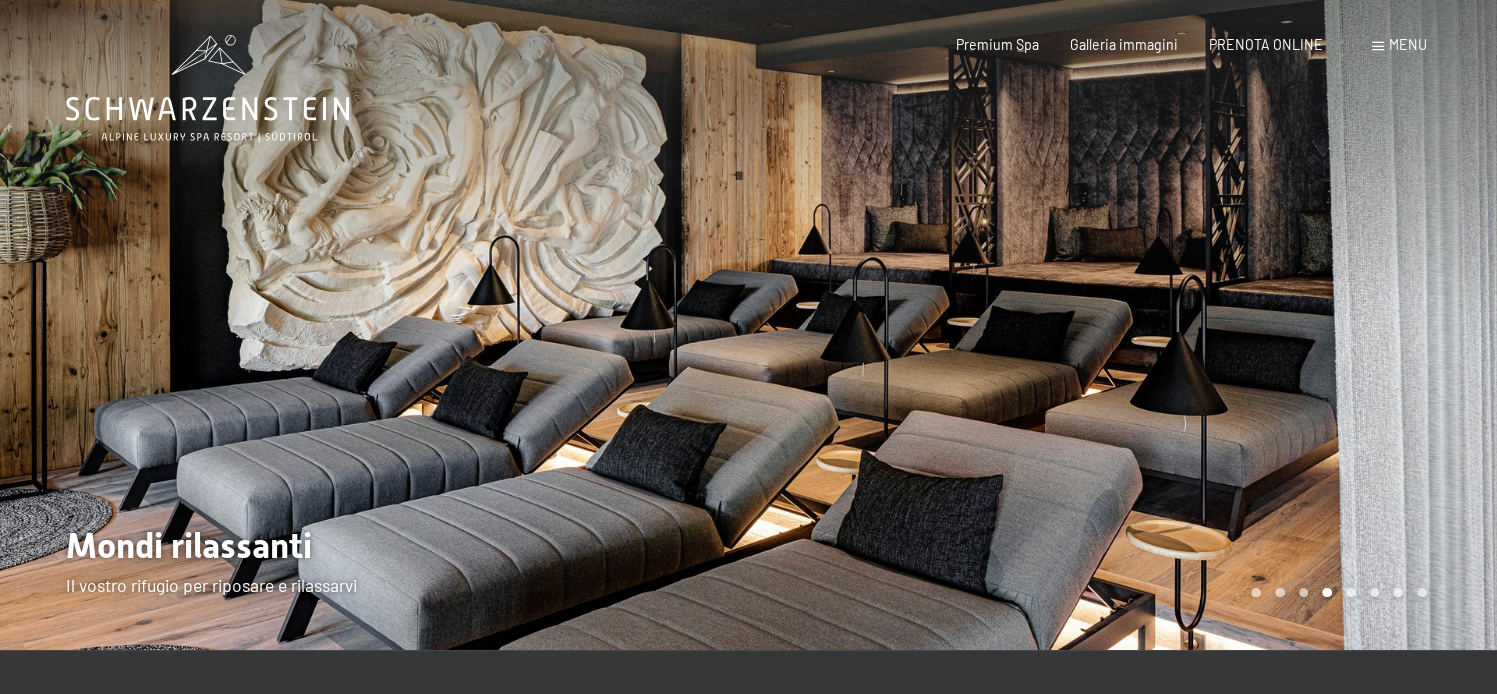click on "Menu" at bounding box center (1408, 44) 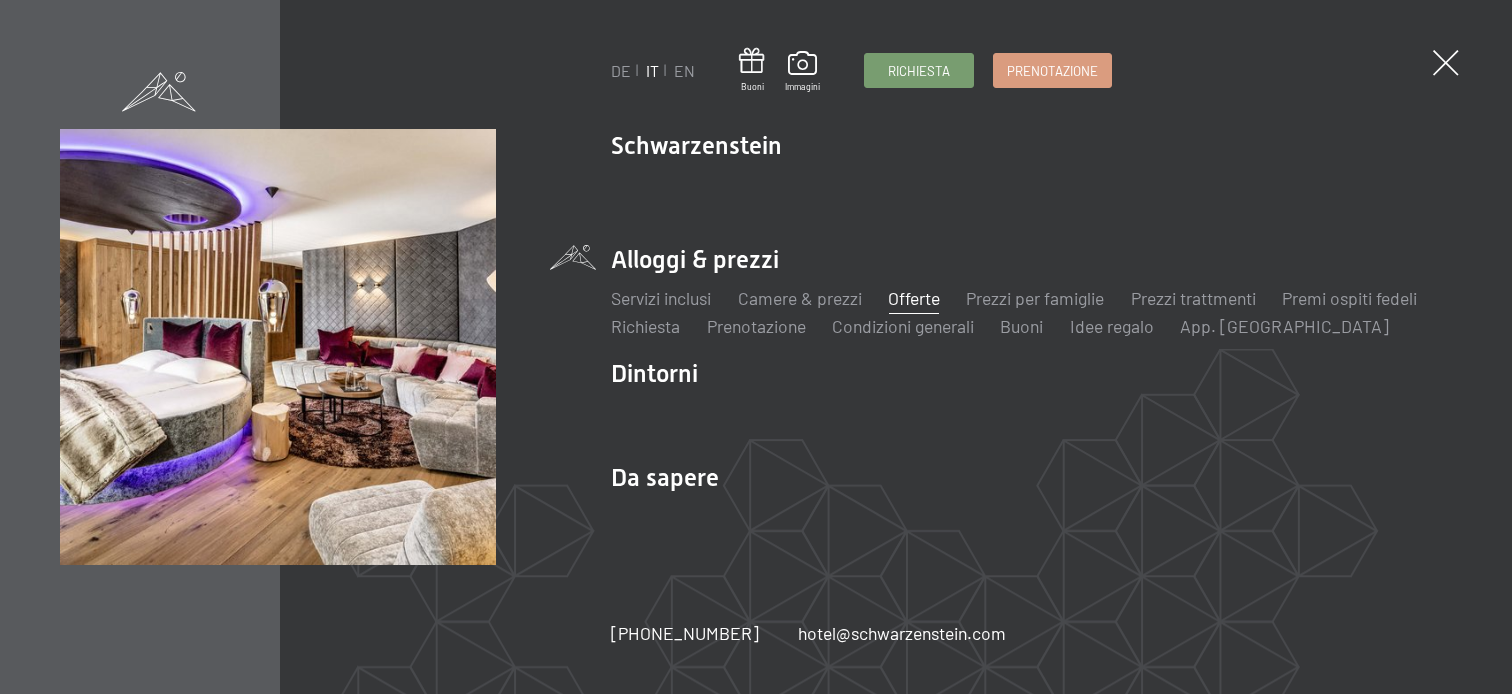 click on "Offerte" at bounding box center (914, 298) 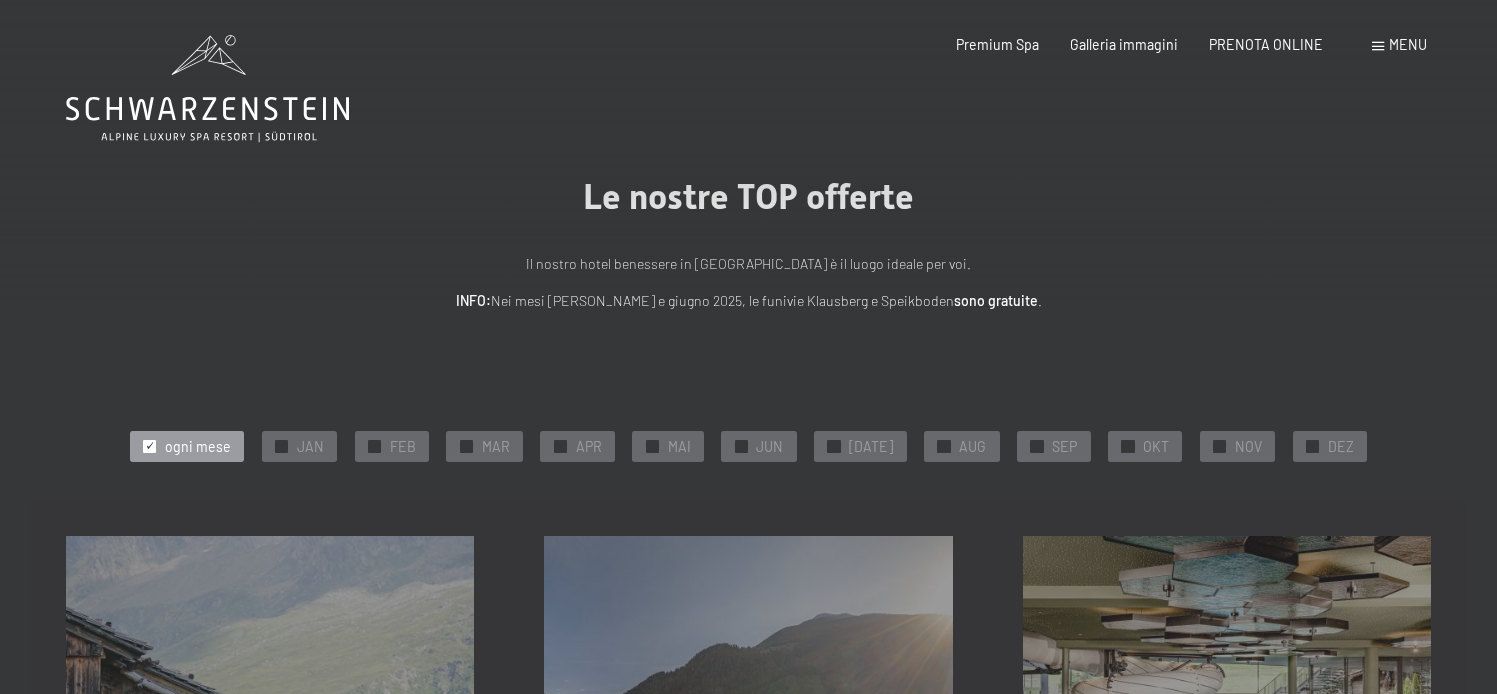 scroll, scrollTop: 0, scrollLeft: 0, axis: both 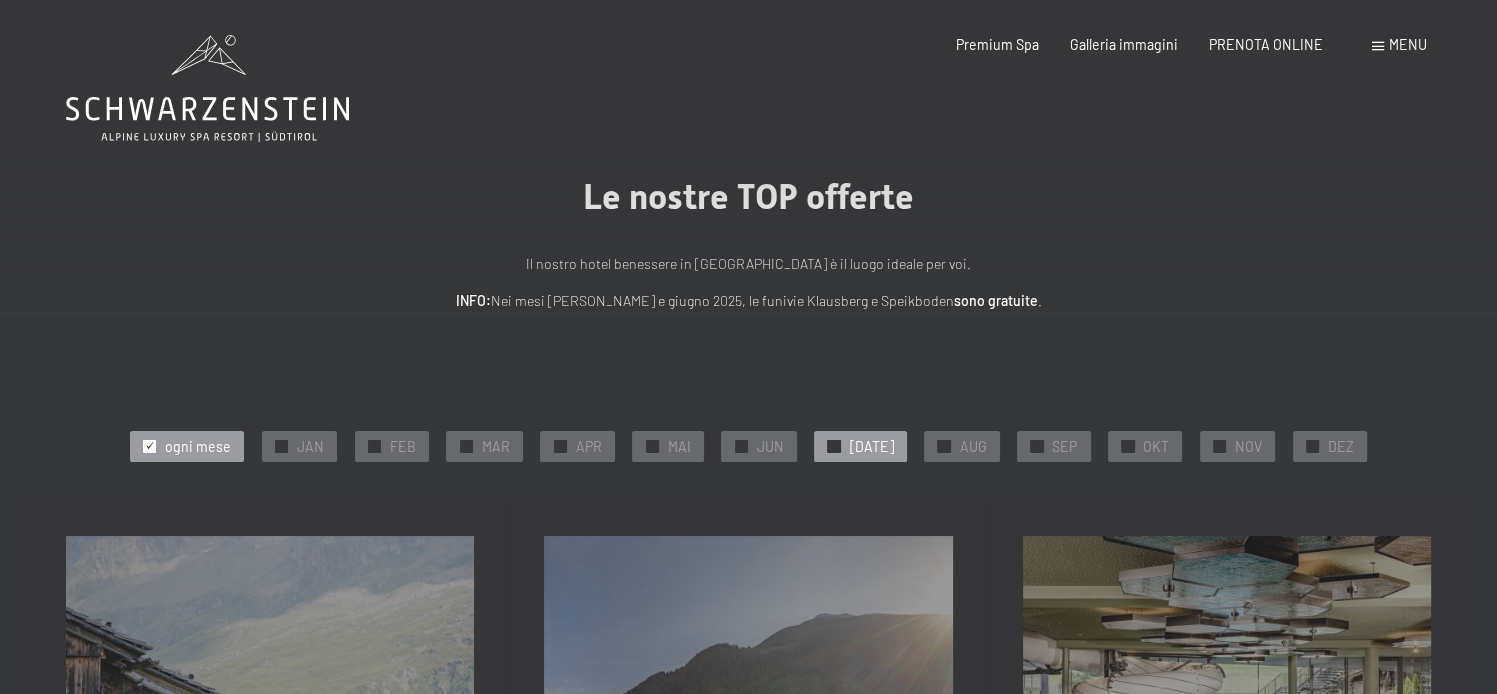 click on "✓       JUL" at bounding box center [860, 446] 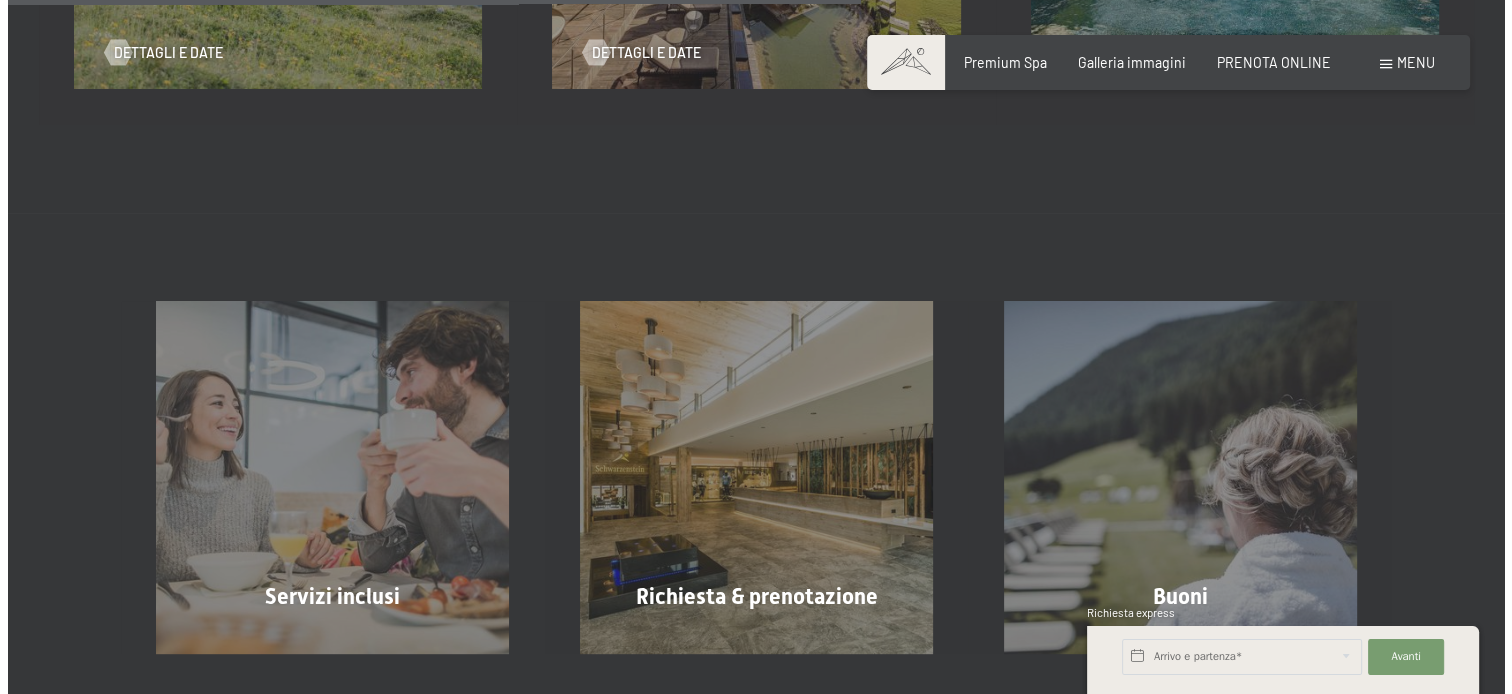 scroll, scrollTop: 956, scrollLeft: 0, axis: vertical 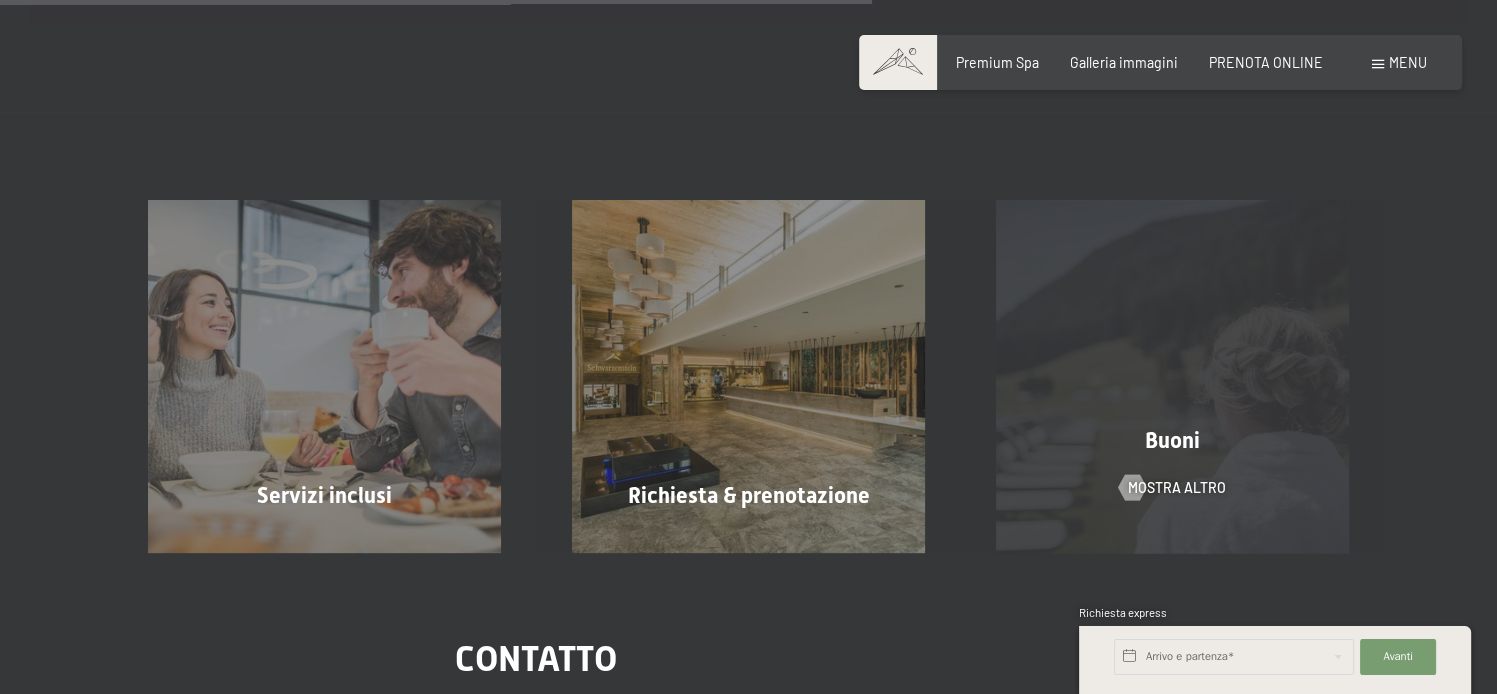 click on "Buoni" at bounding box center (1172, 441) 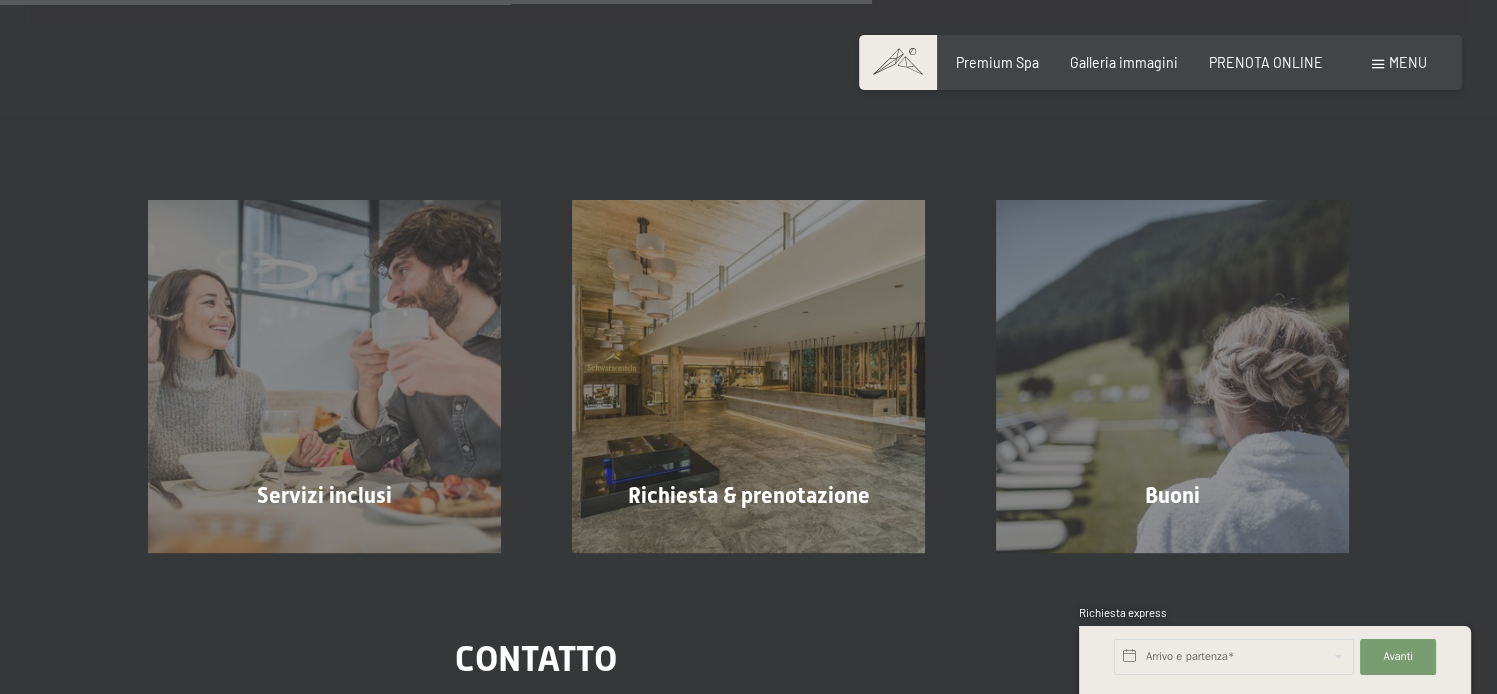 click on "Menu" at bounding box center (1408, 62) 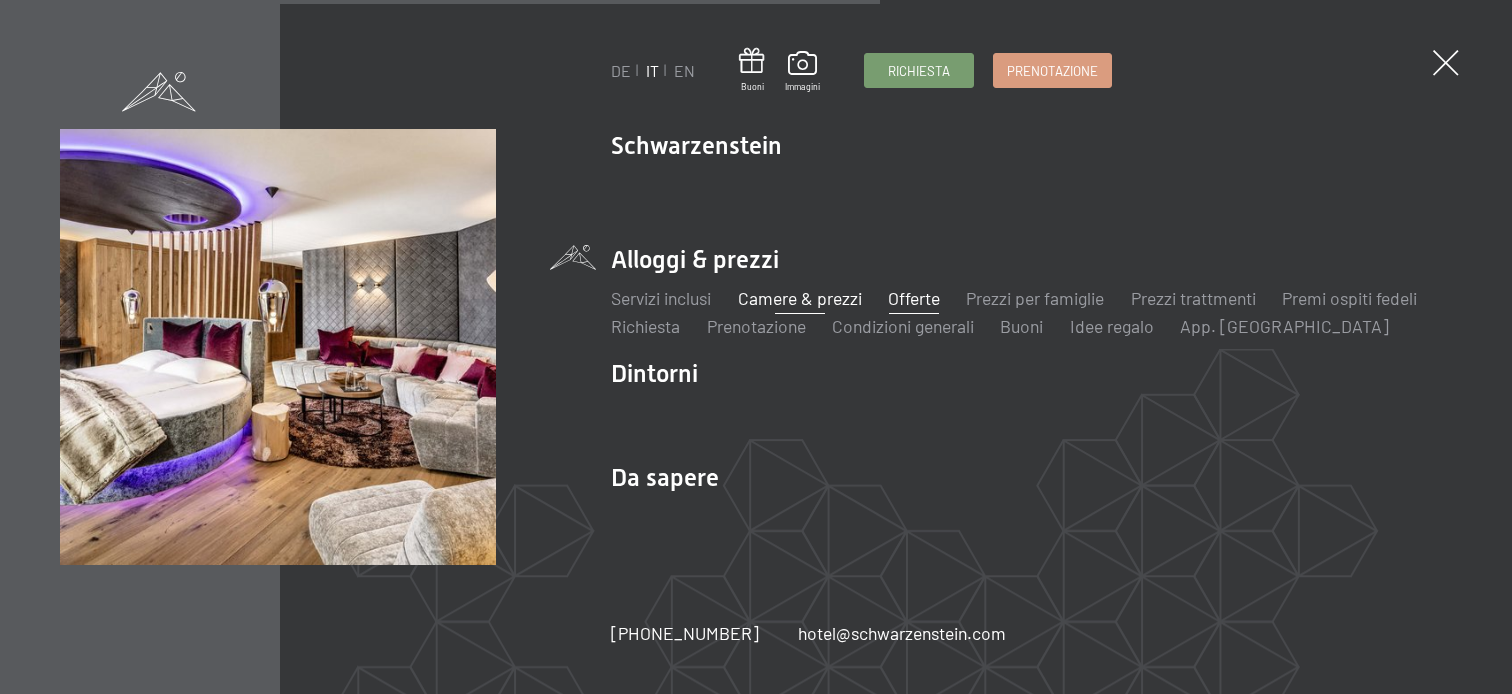 click on "Camere & prezzi" at bounding box center [800, 298] 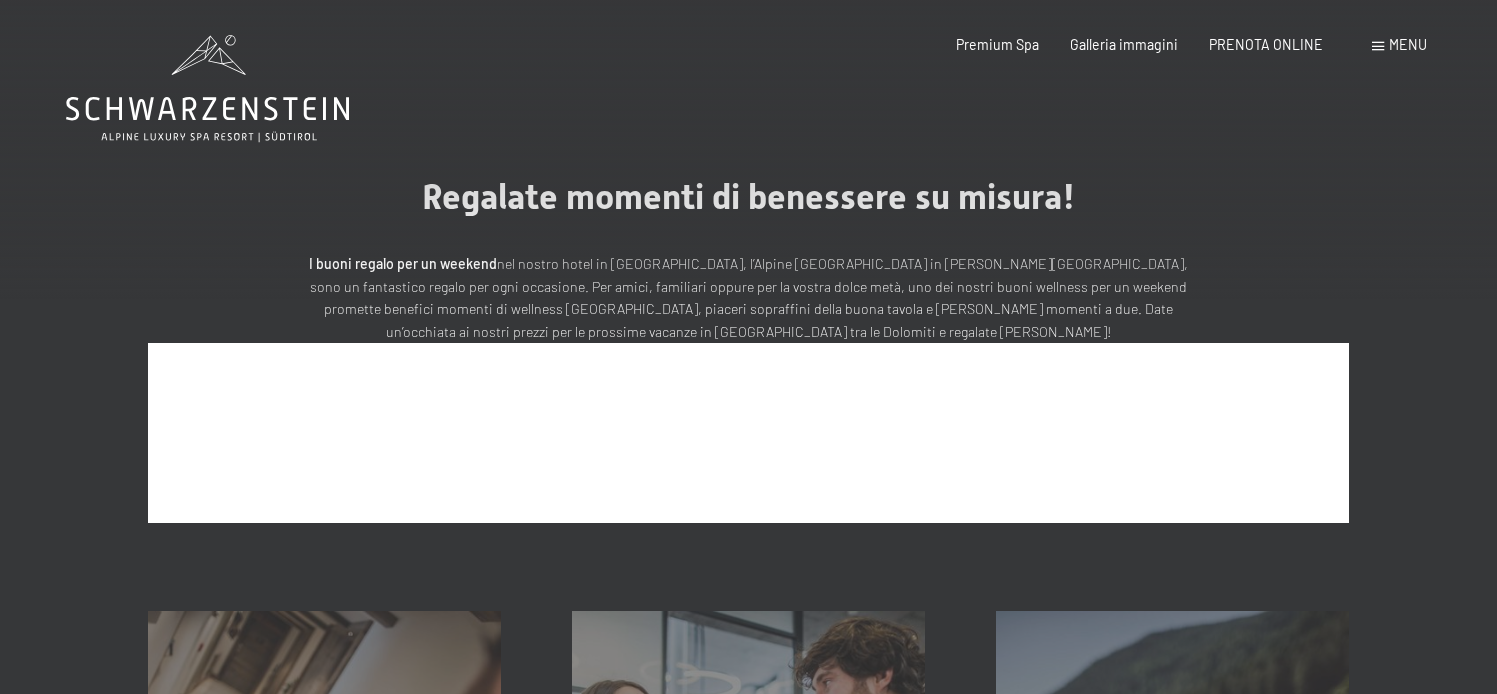 scroll, scrollTop: 0, scrollLeft: 0, axis: both 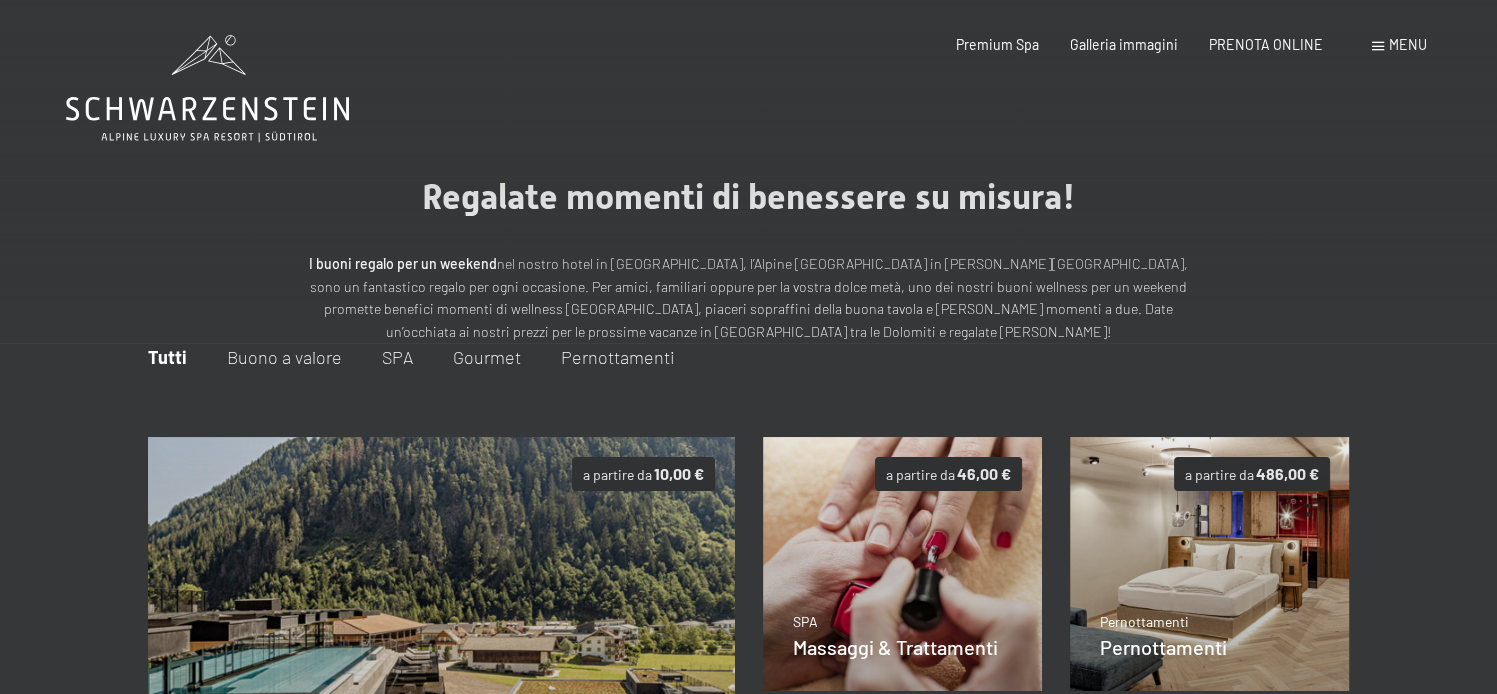drag, startPoint x: 1496, startPoint y: 136, endPoint x: 1509, endPoint y: 177, distance: 43.011627 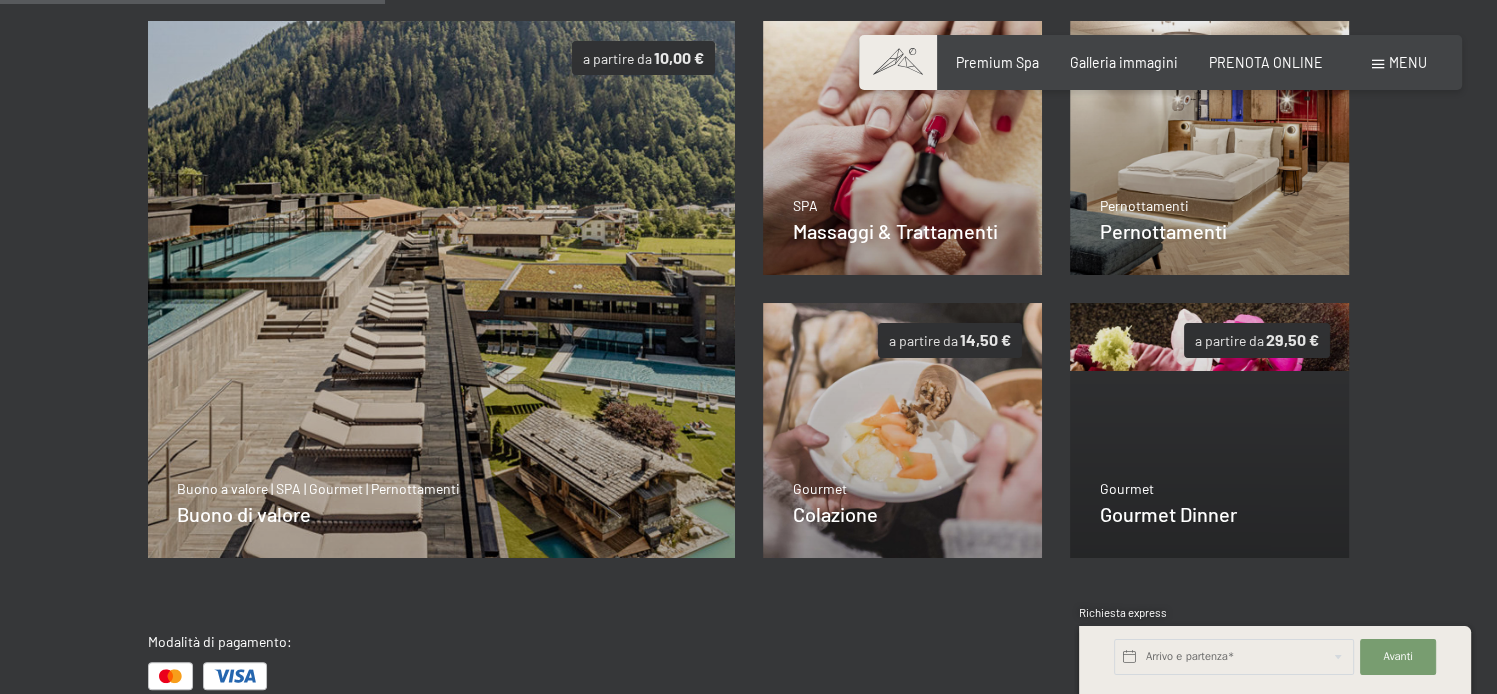 scroll, scrollTop: 500, scrollLeft: 0, axis: vertical 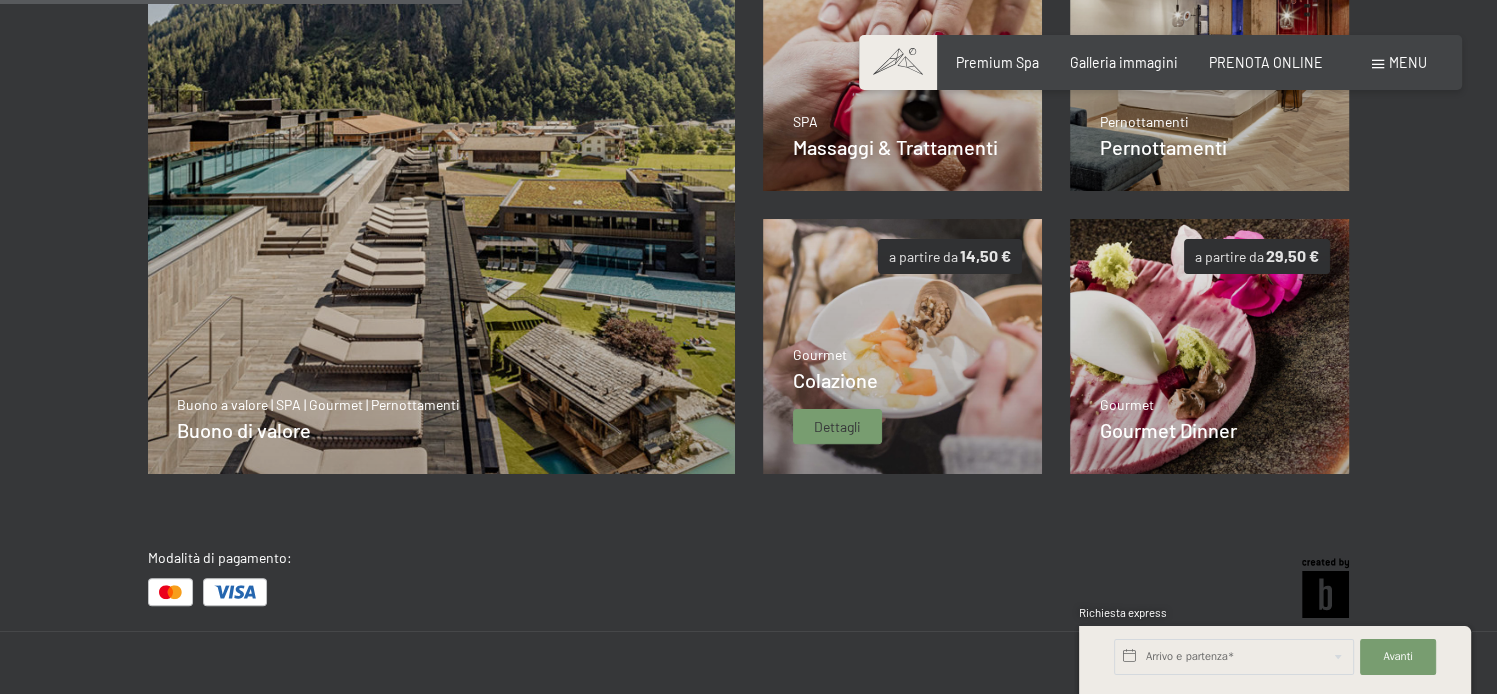 click at bounding box center (903, 346) 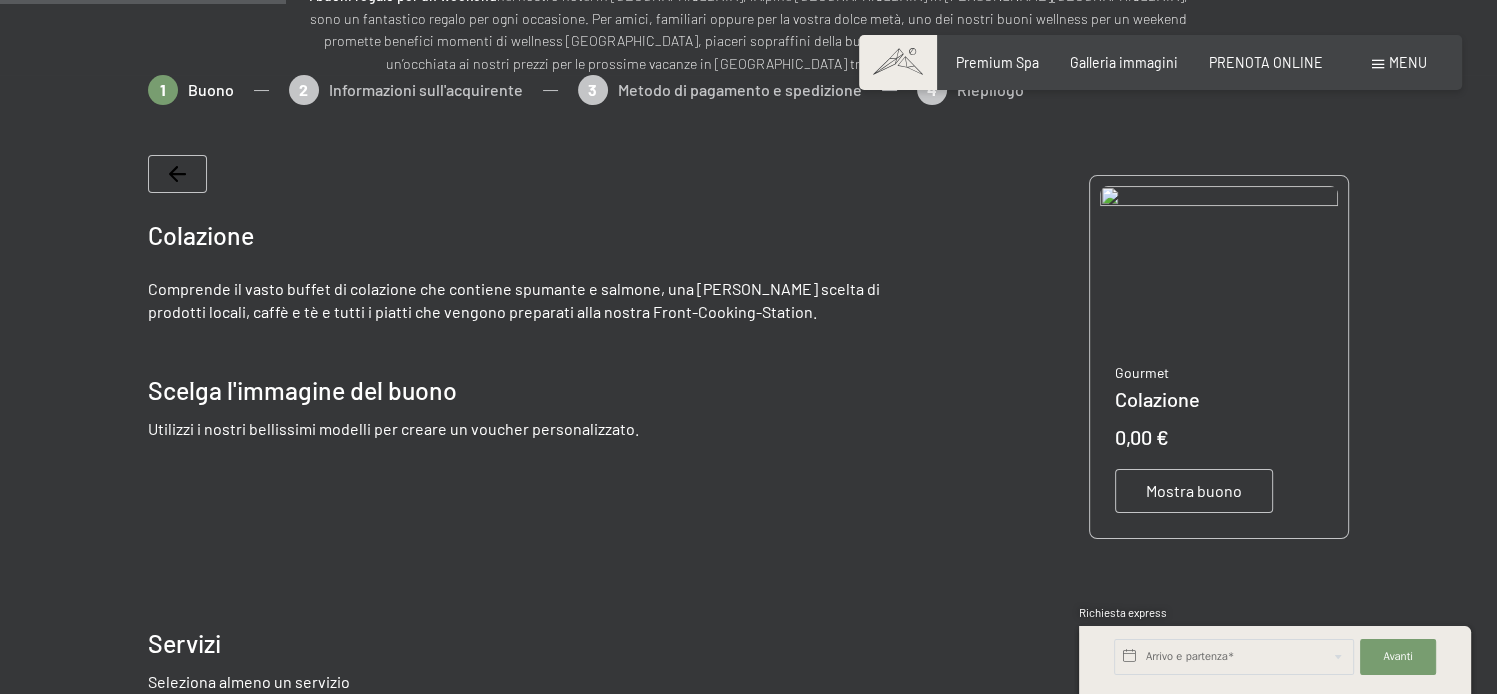 scroll, scrollTop: 243, scrollLeft: 0, axis: vertical 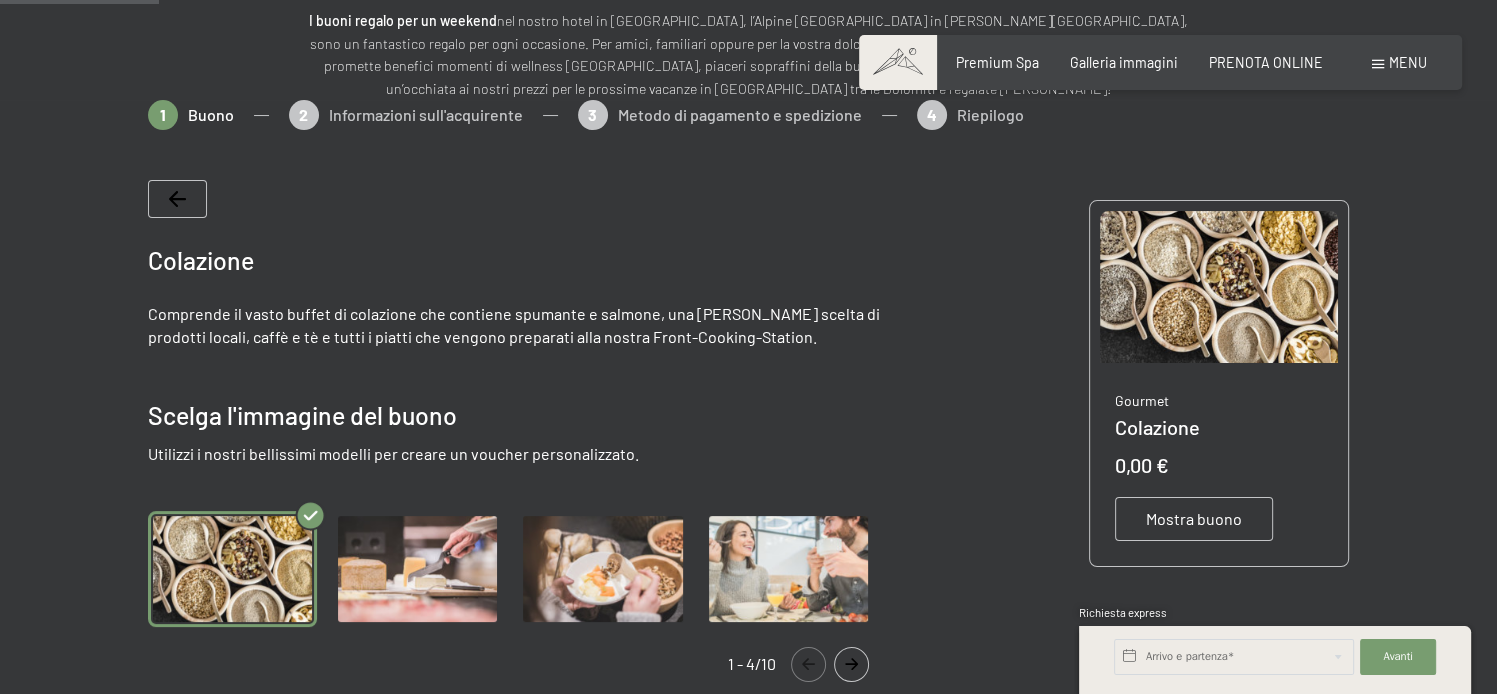 click at bounding box center [417, 569] 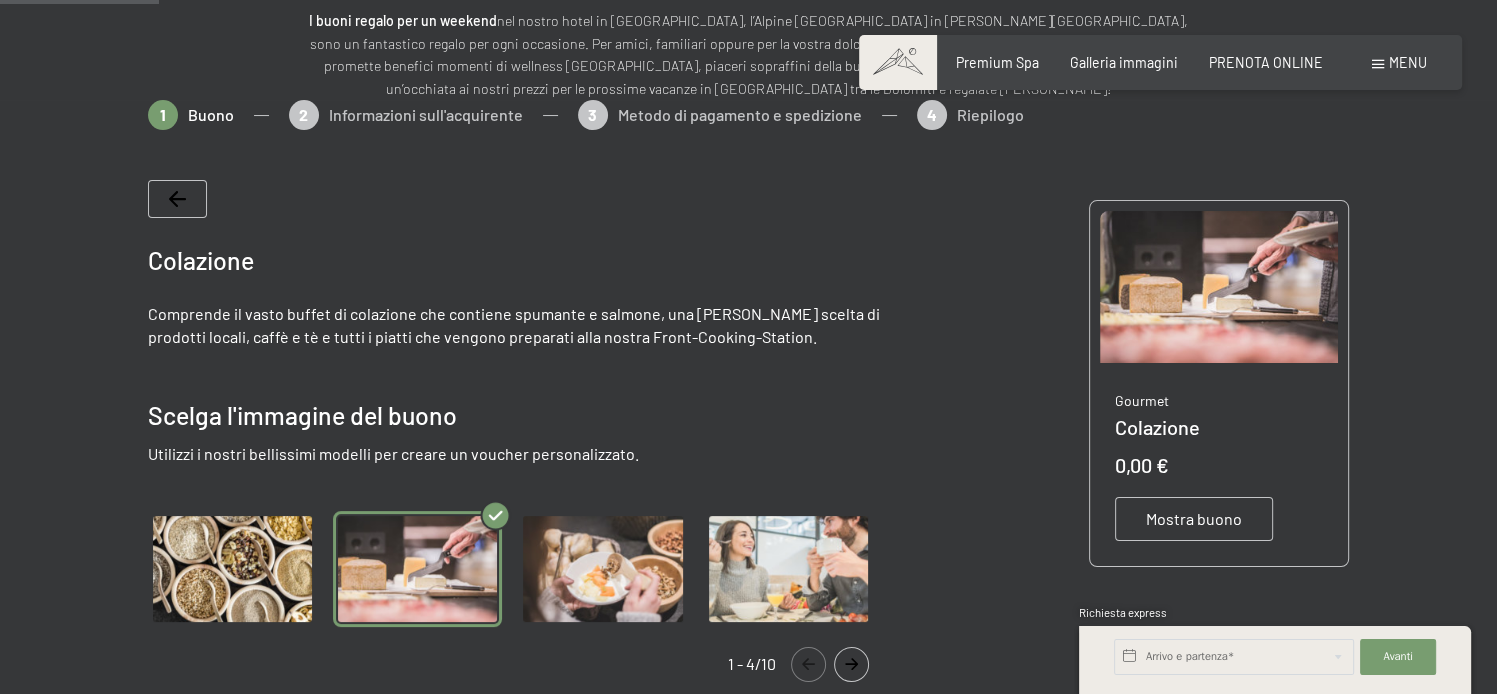 click at bounding box center (602, 569) 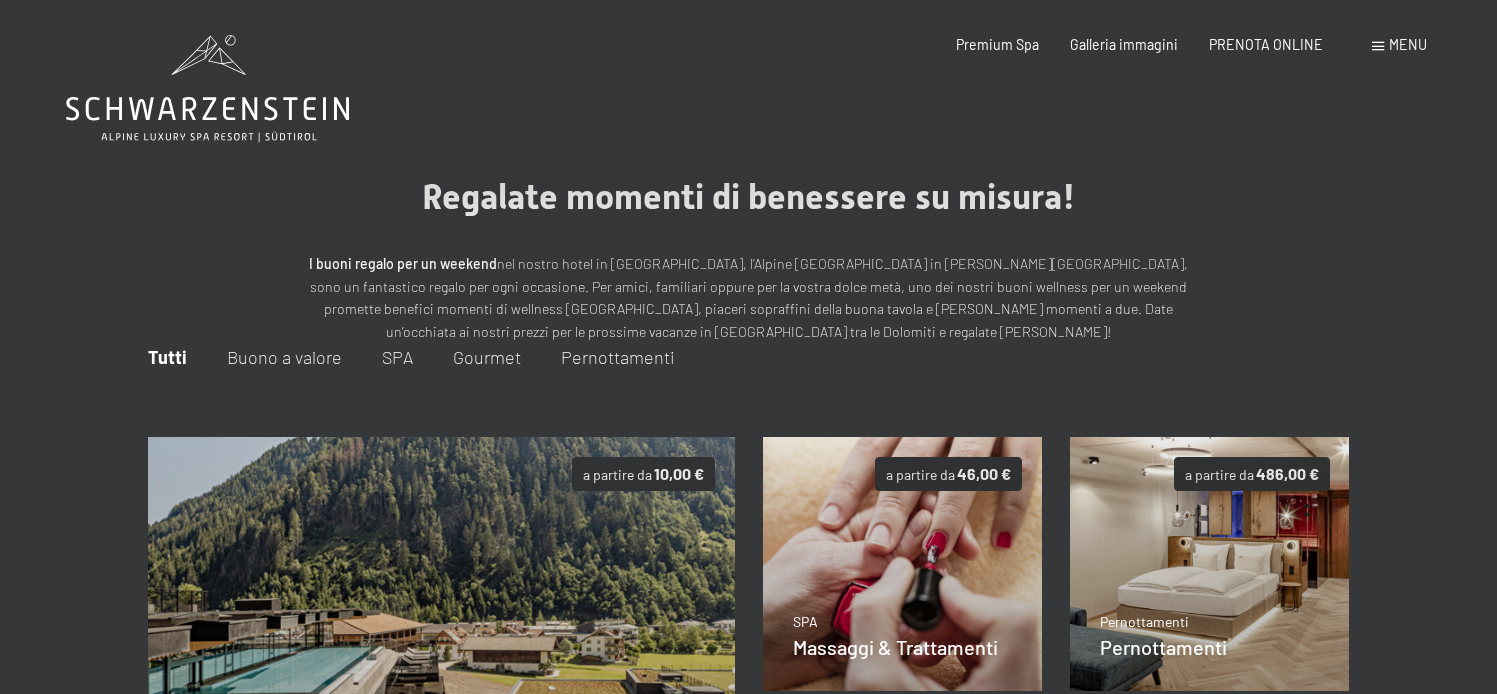 scroll, scrollTop: 0, scrollLeft: 0, axis: both 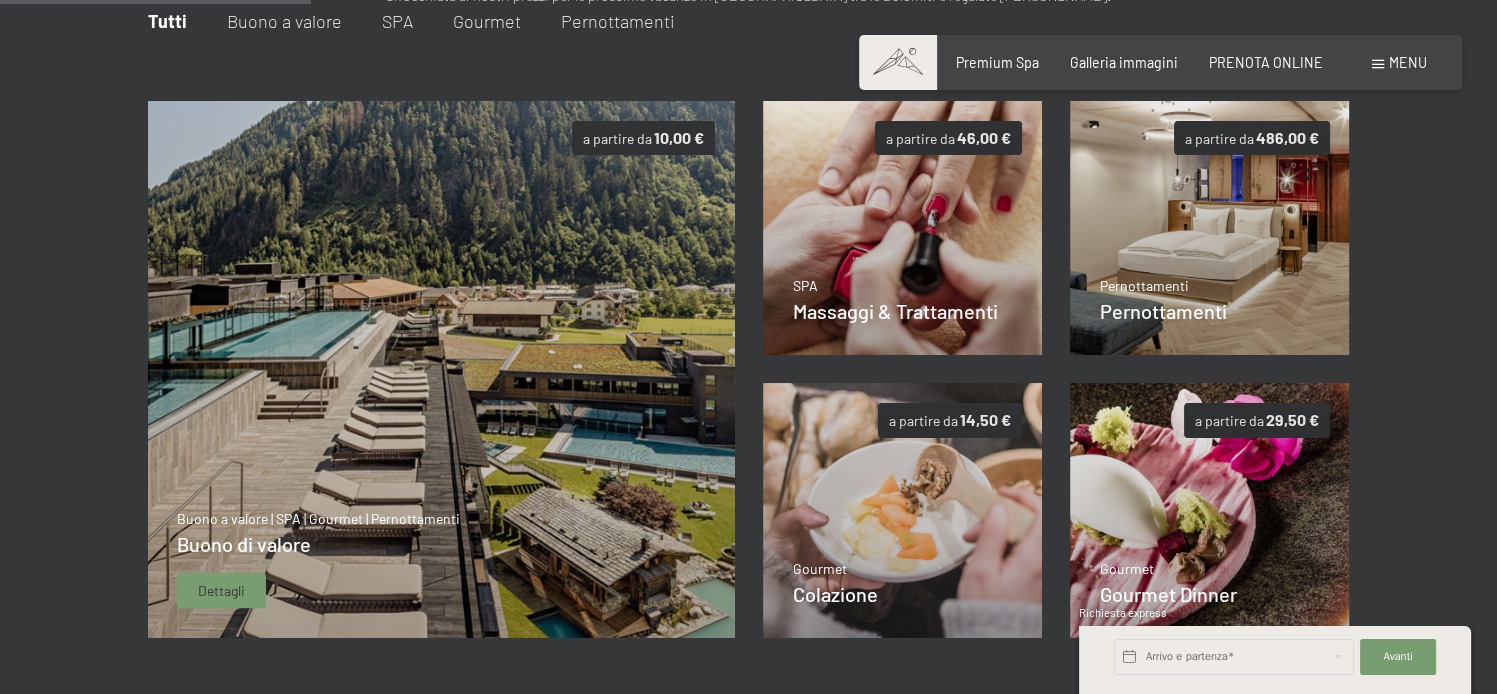 click at bounding box center [441, 370] 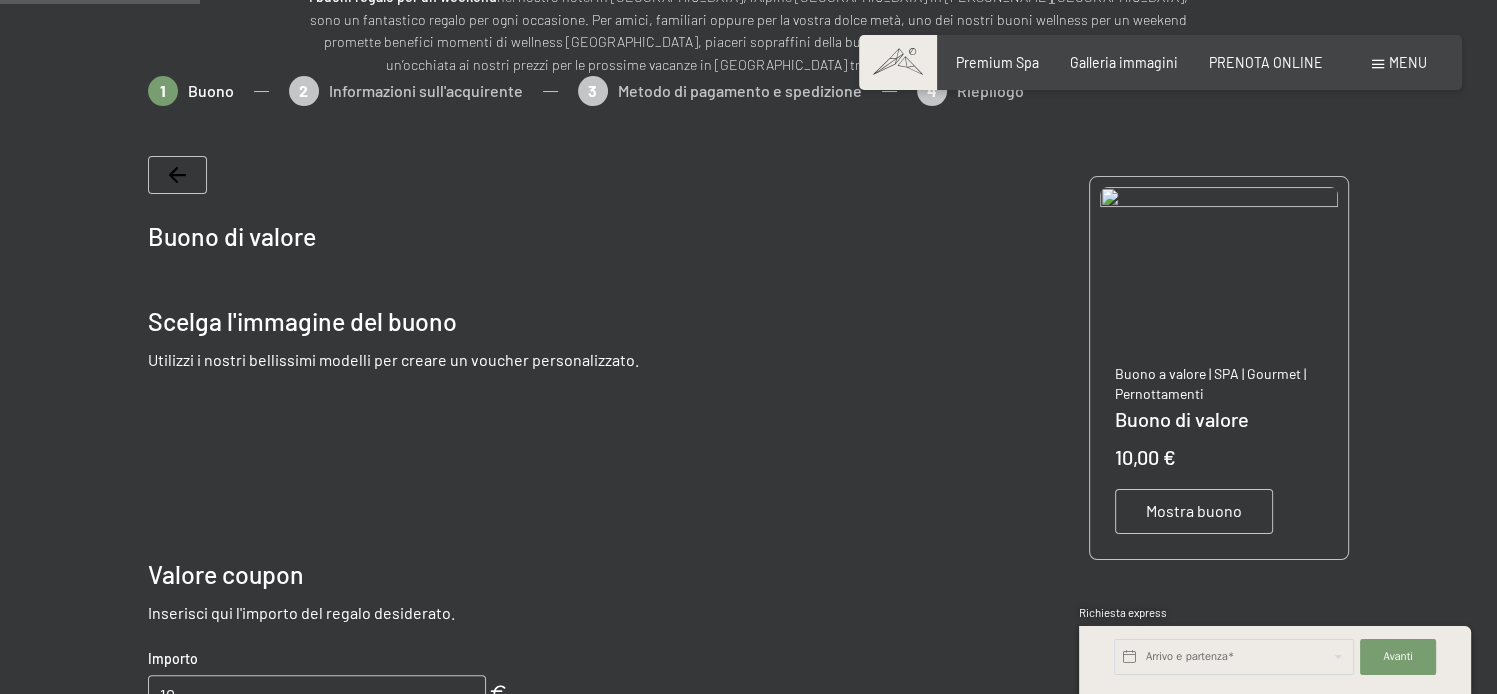 scroll, scrollTop: 243, scrollLeft: 0, axis: vertical 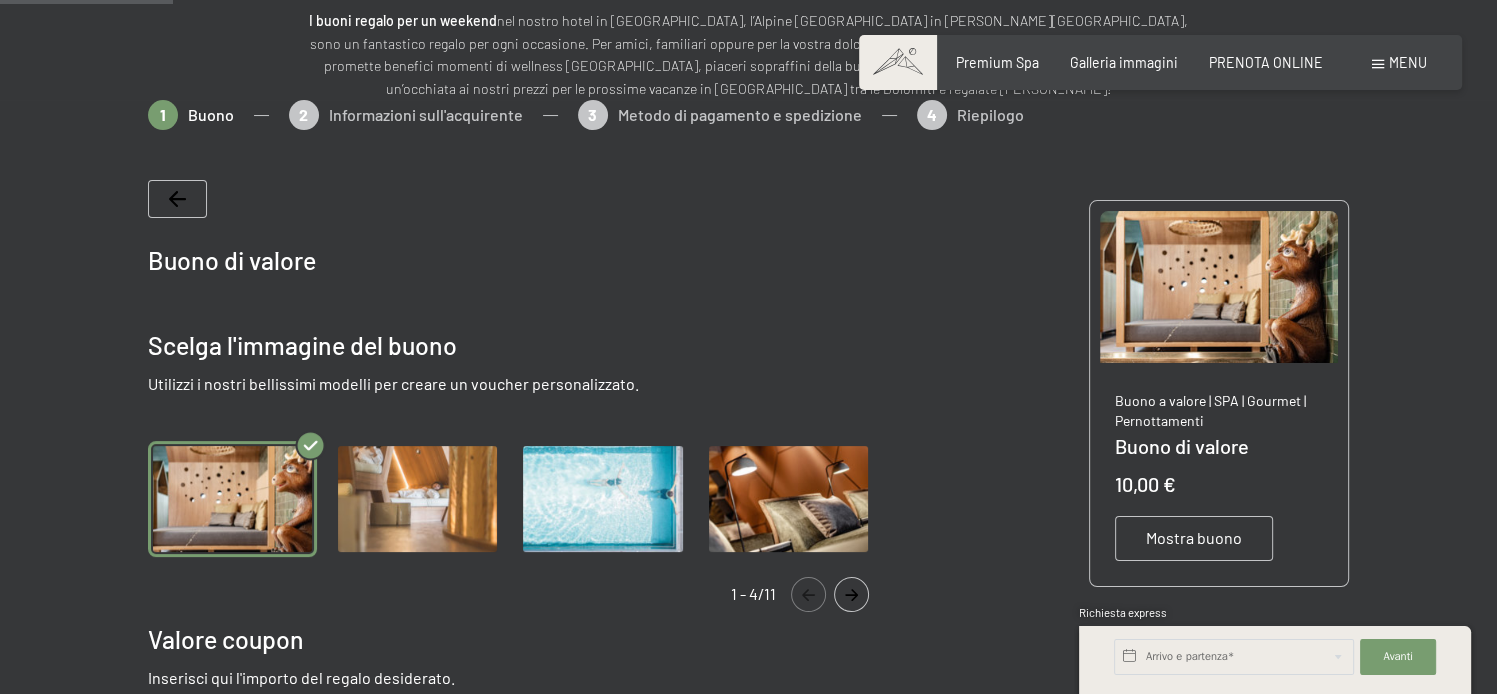 click at bounding box center (417, 499) 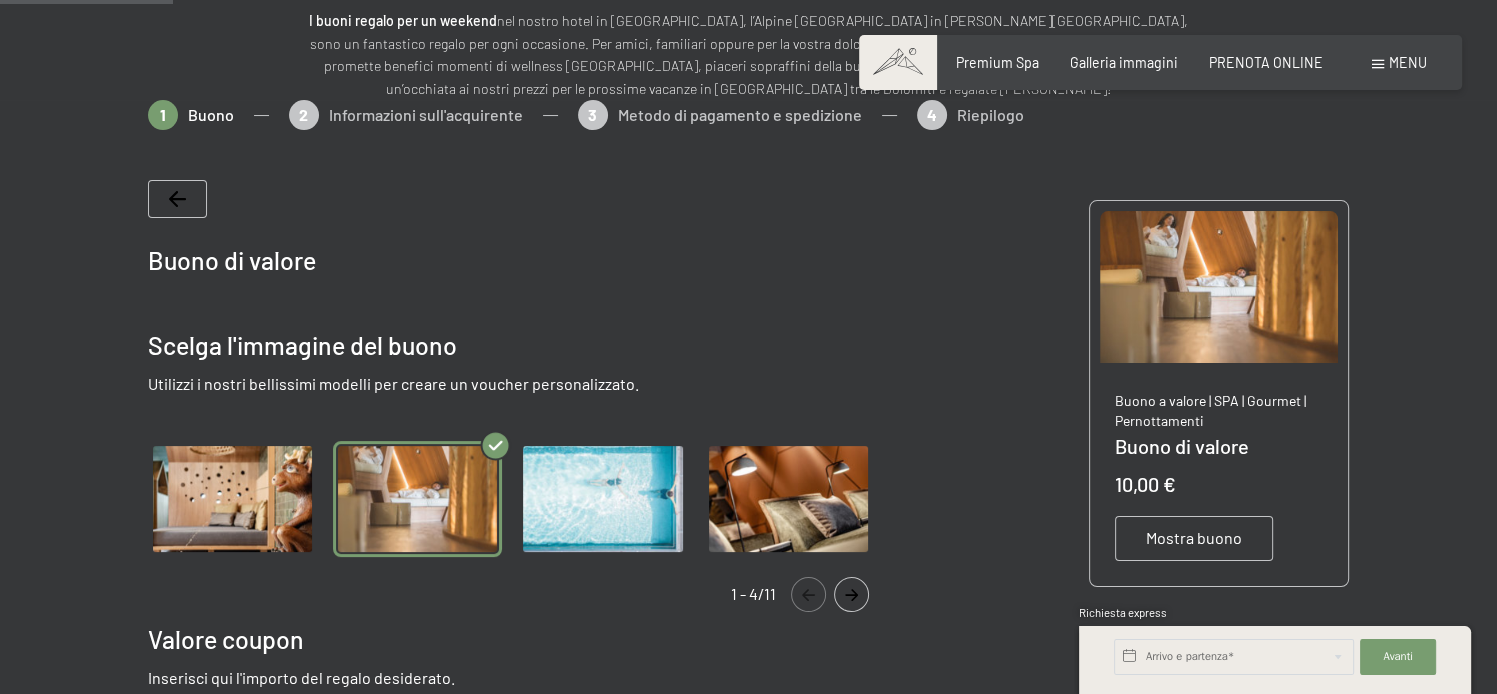 click at bounding box center [602, 499] 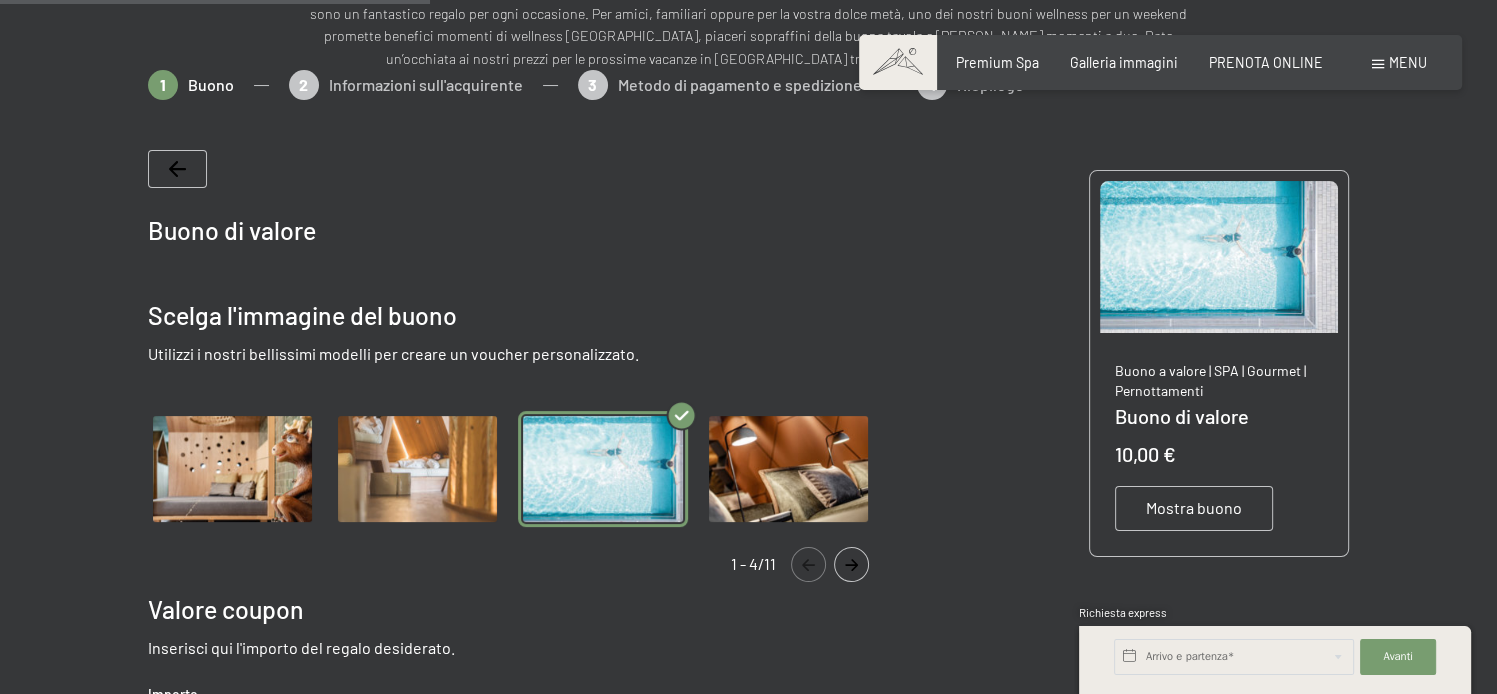 scroll, scrollTop: 0, scrollLeft: 0, axis: both 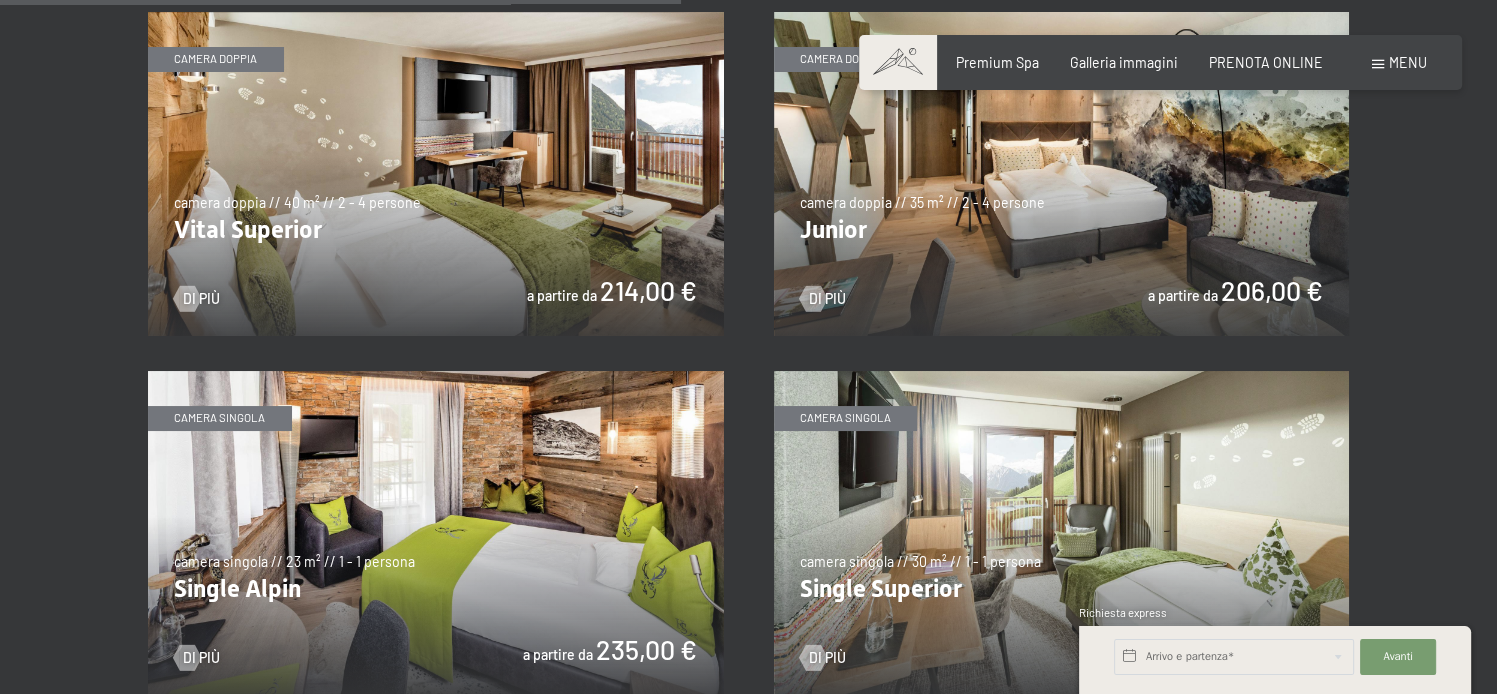 click at bounding box center (1062, 174) 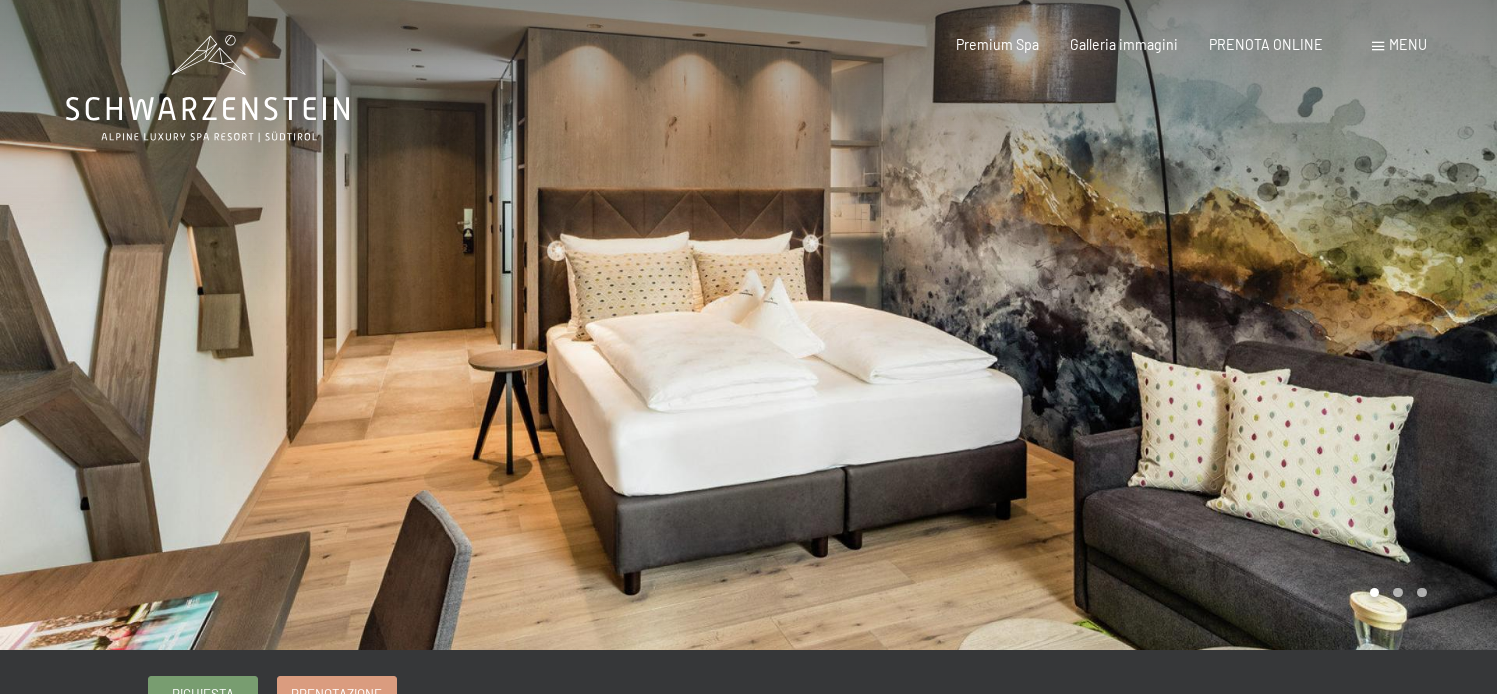 scroll, scrollTop: 0, scrollLeft: 0, axis: both 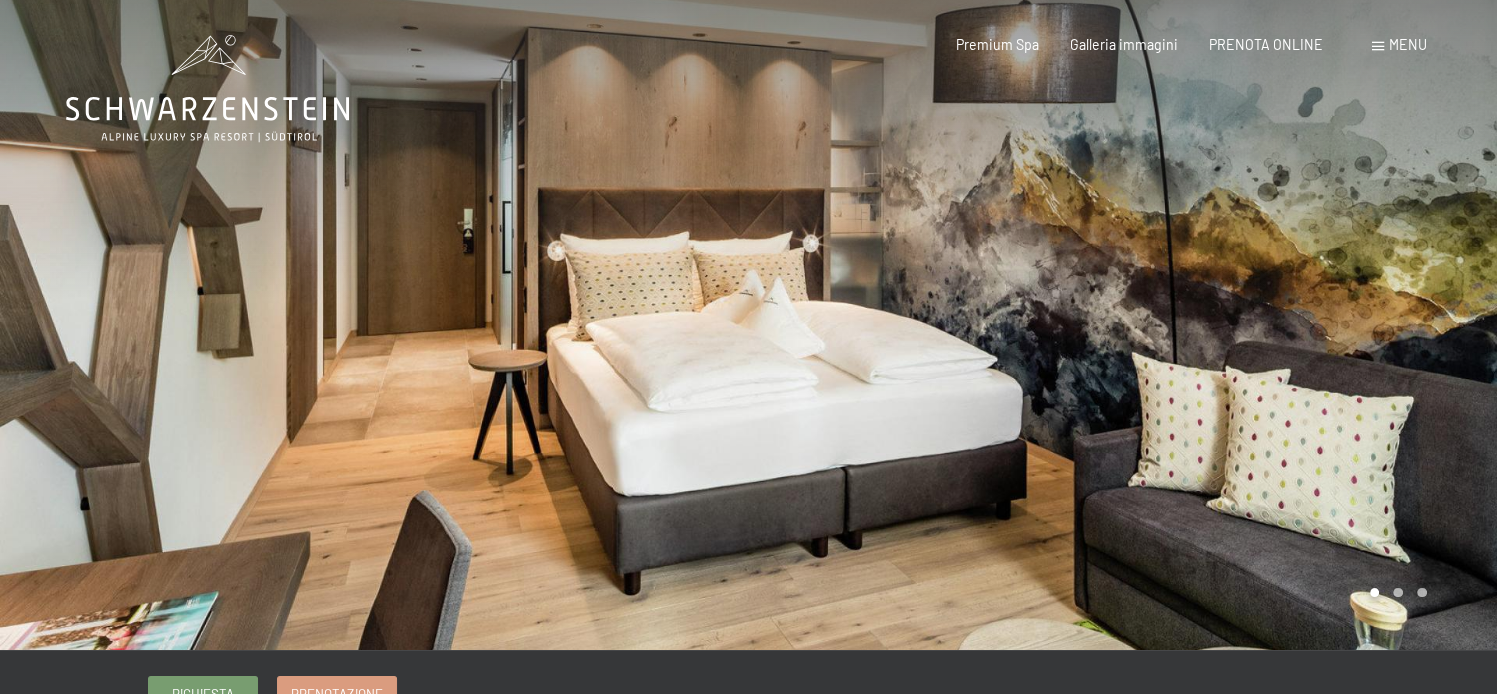 click at bounding box center [1123, 325] 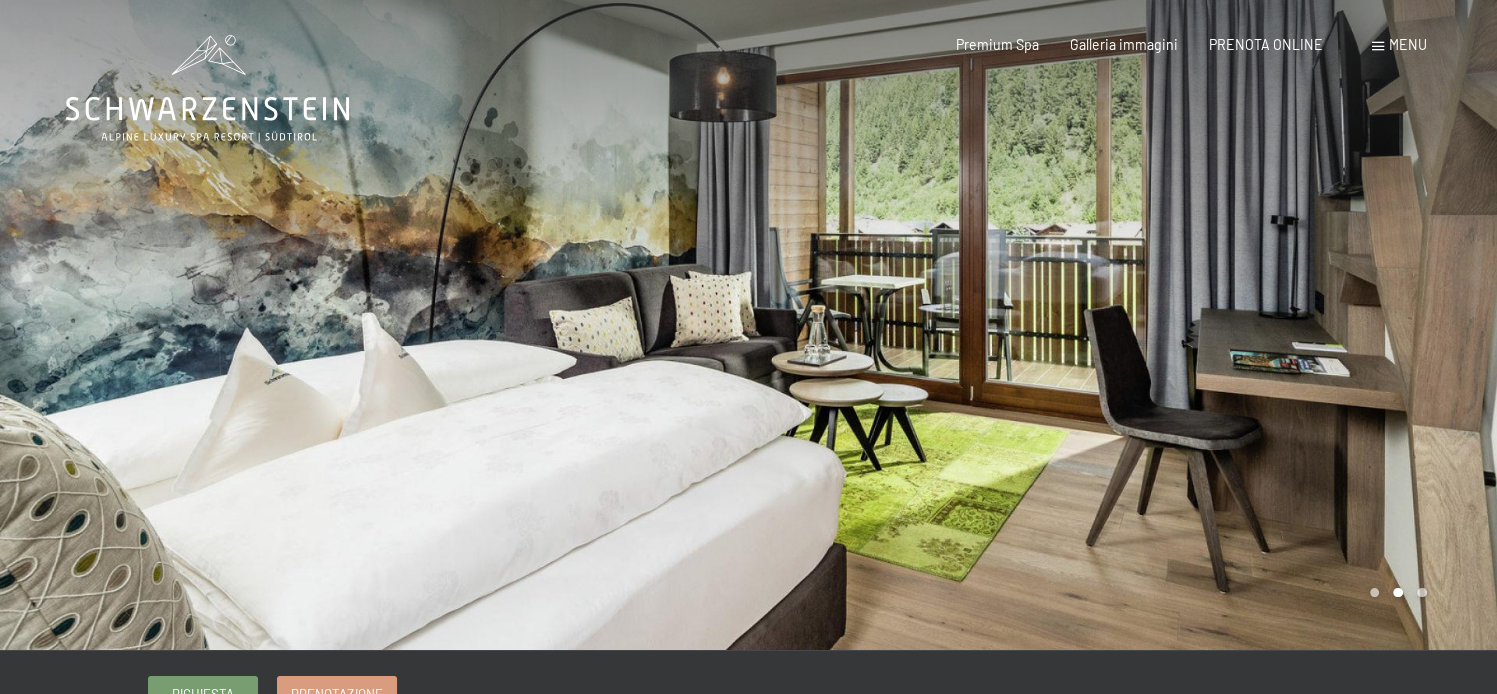 click at bounding box center (1123, 325) 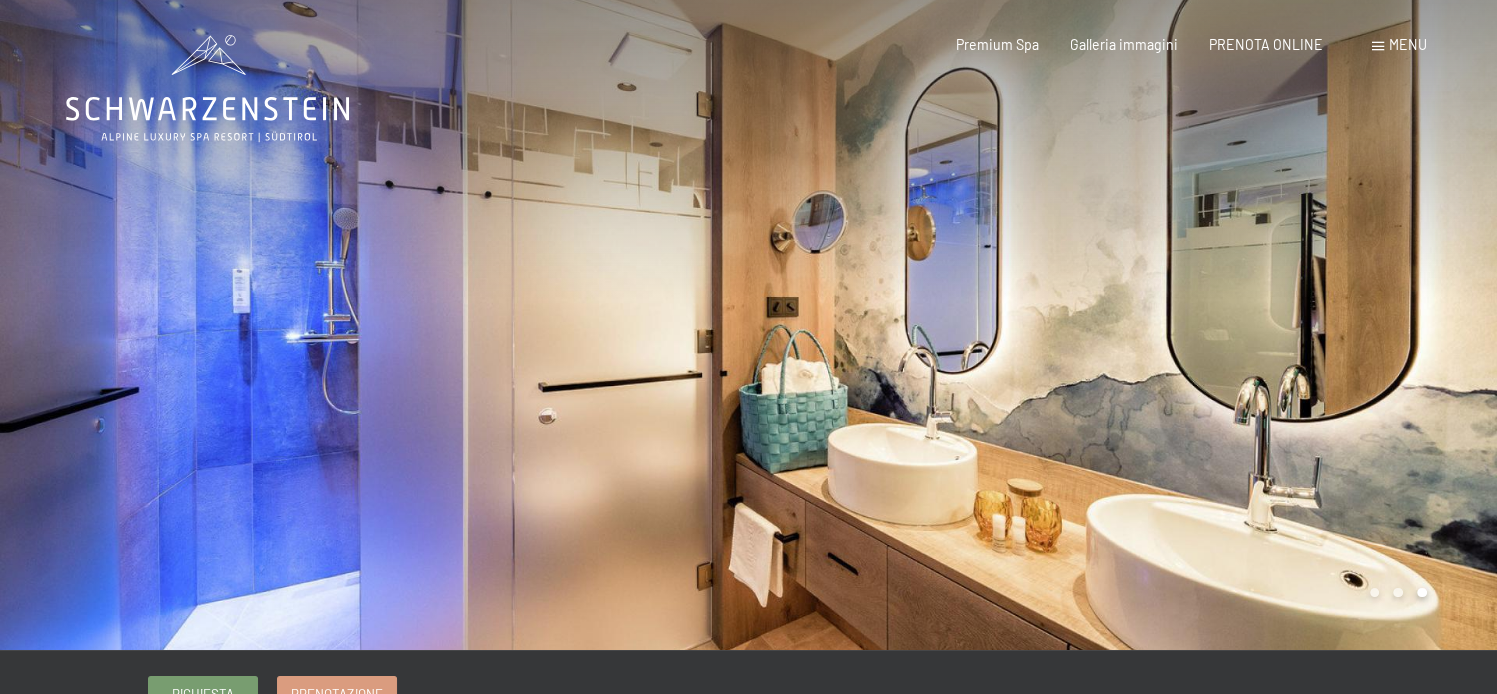 click at bounding box center [1123, 325] 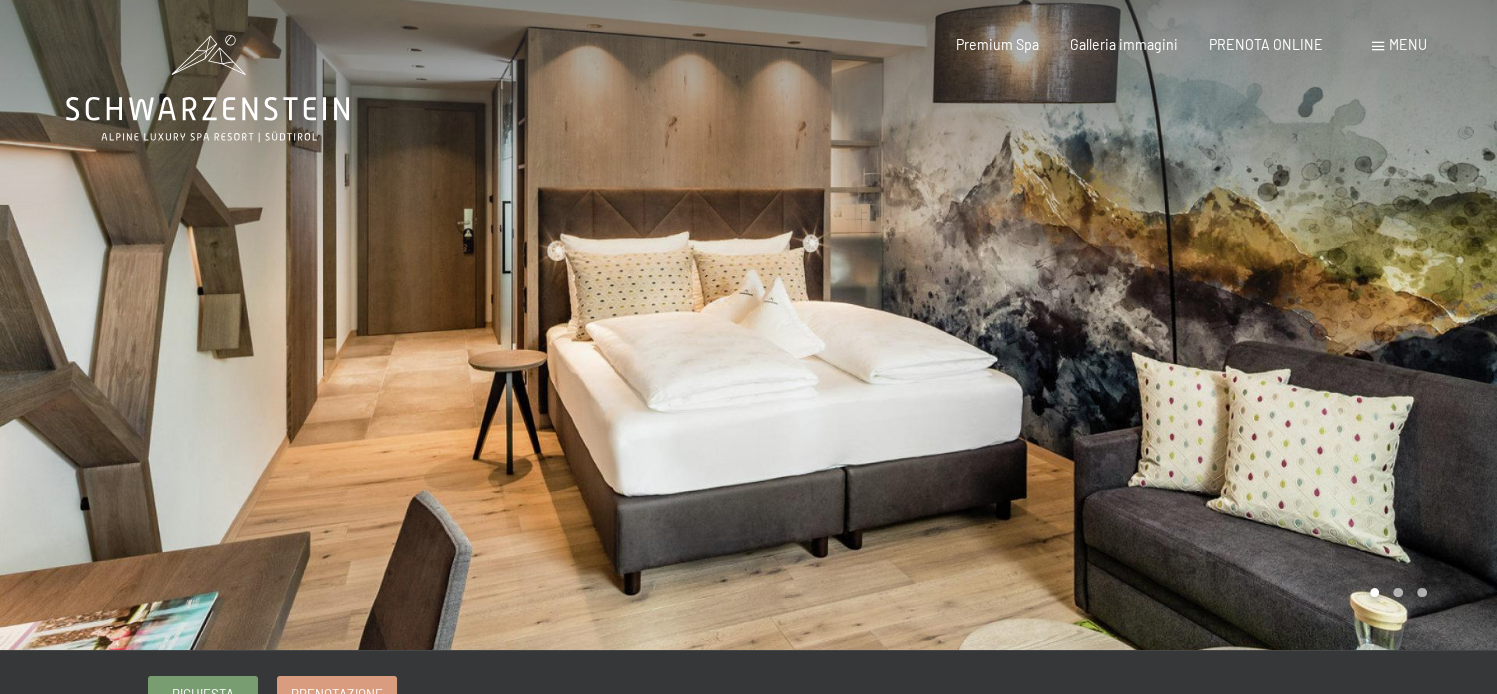 click at bounding box center (1123, 325) 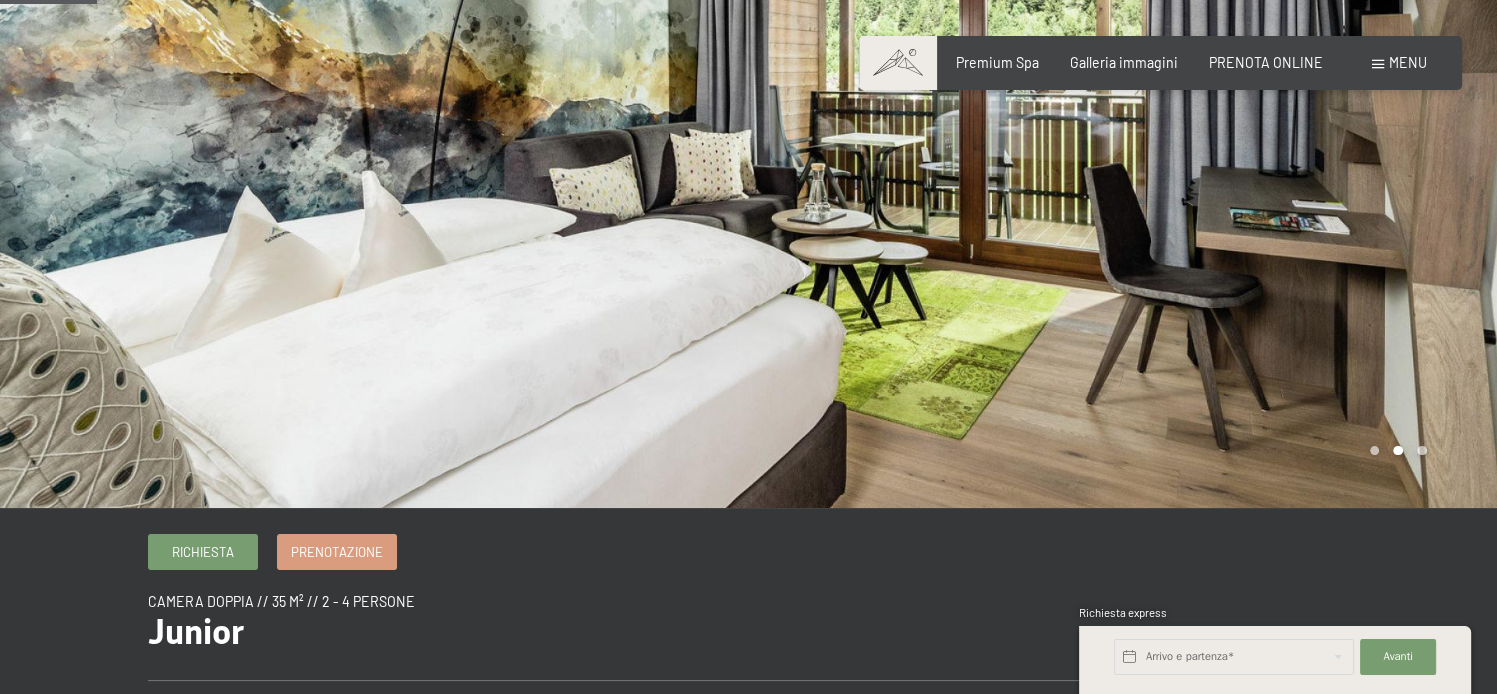 scroll, scrollTop: 157, scrollLeft: 0, axis: vertical 